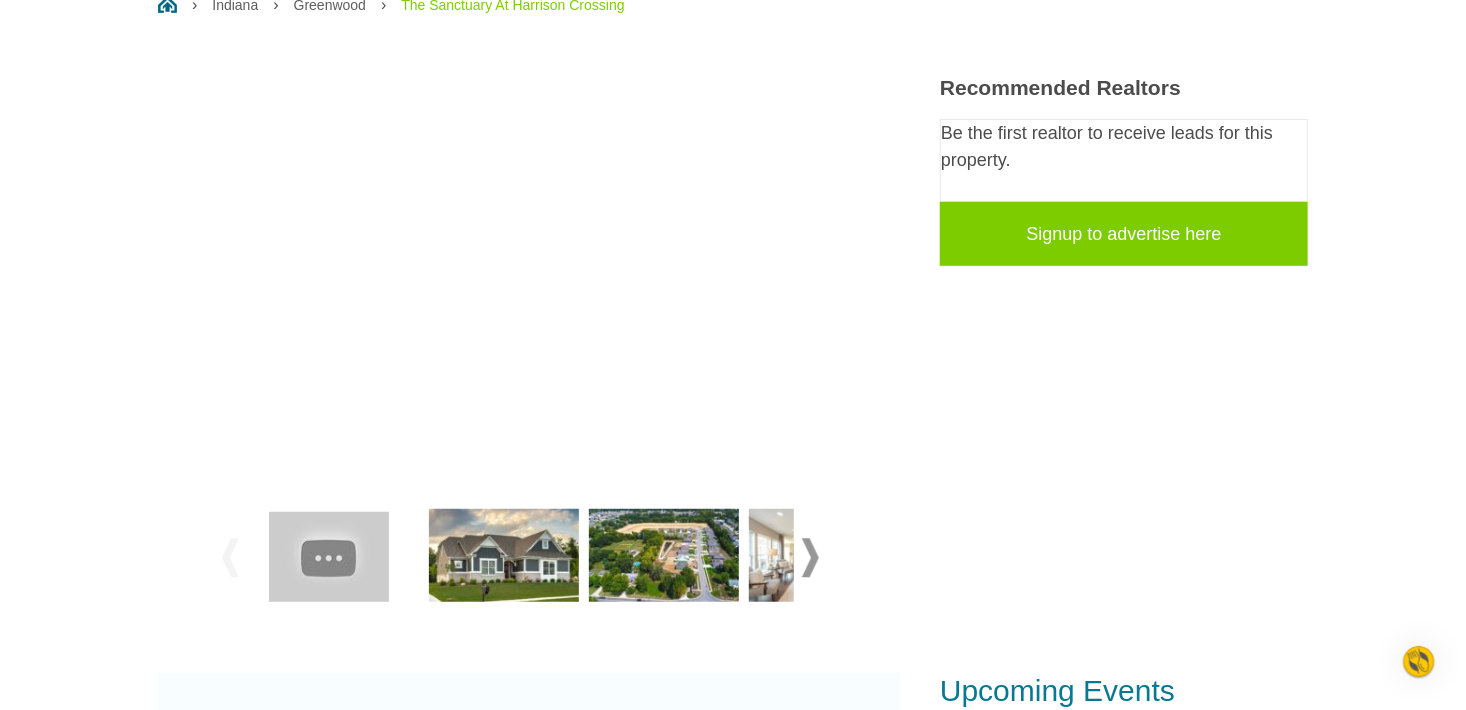 scroll, scrollTop: 500, scrollLeft: 0, axis: vertical 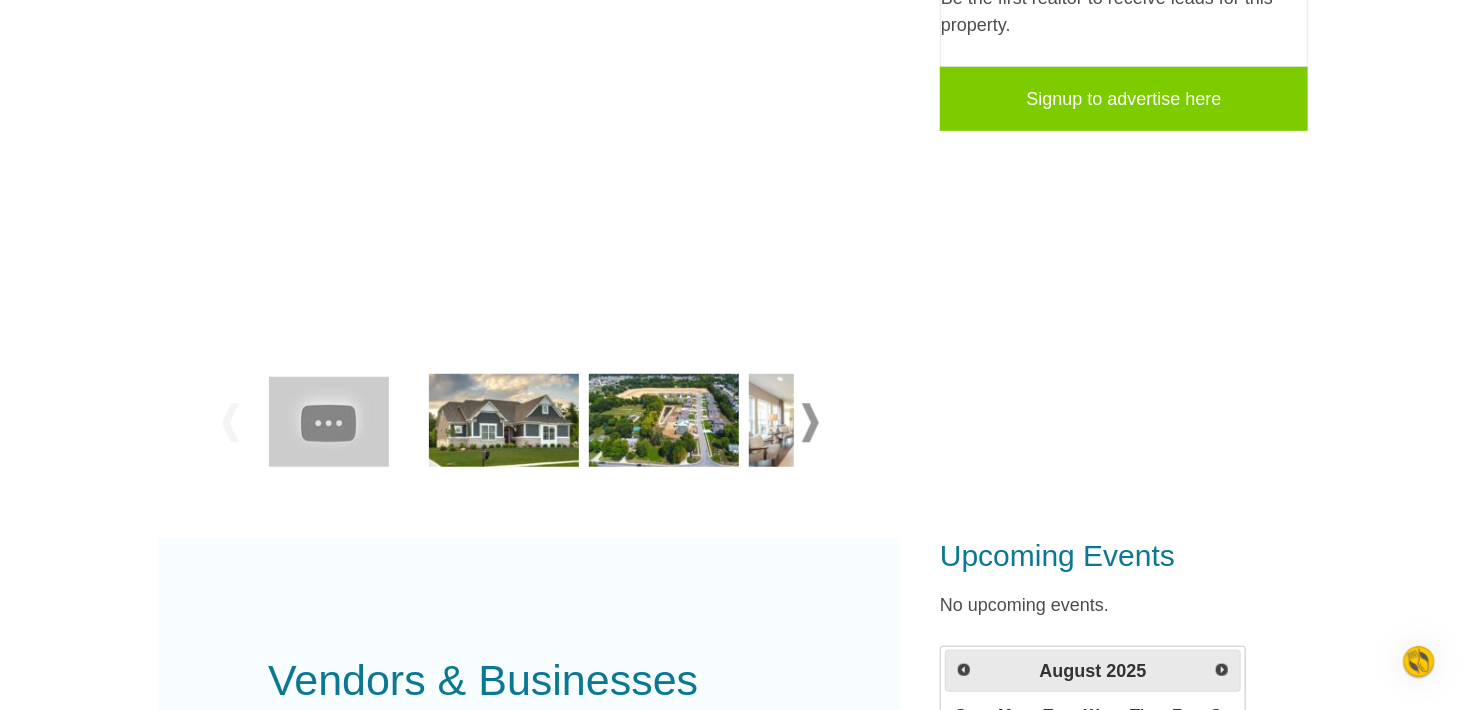 click at bounding box center (504, 421) 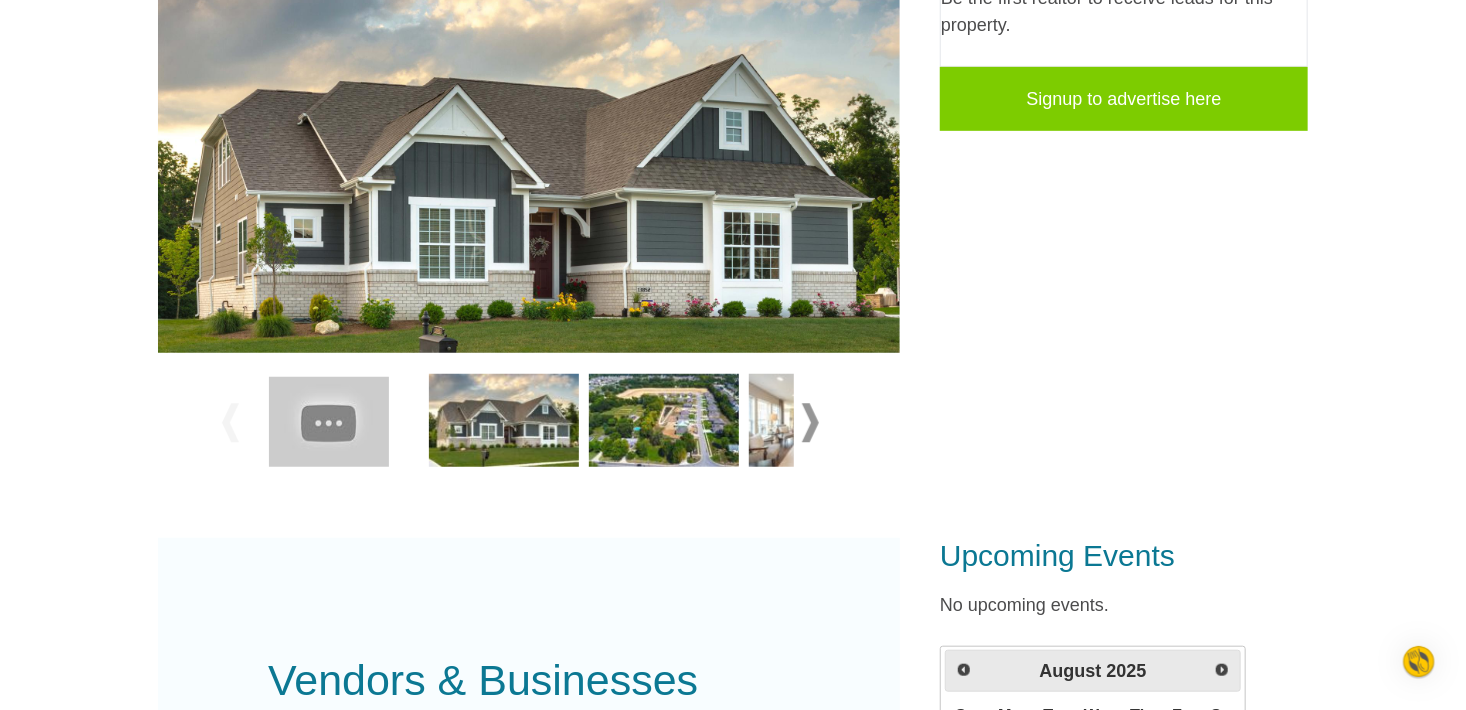 click at bounding box center (810, 422) 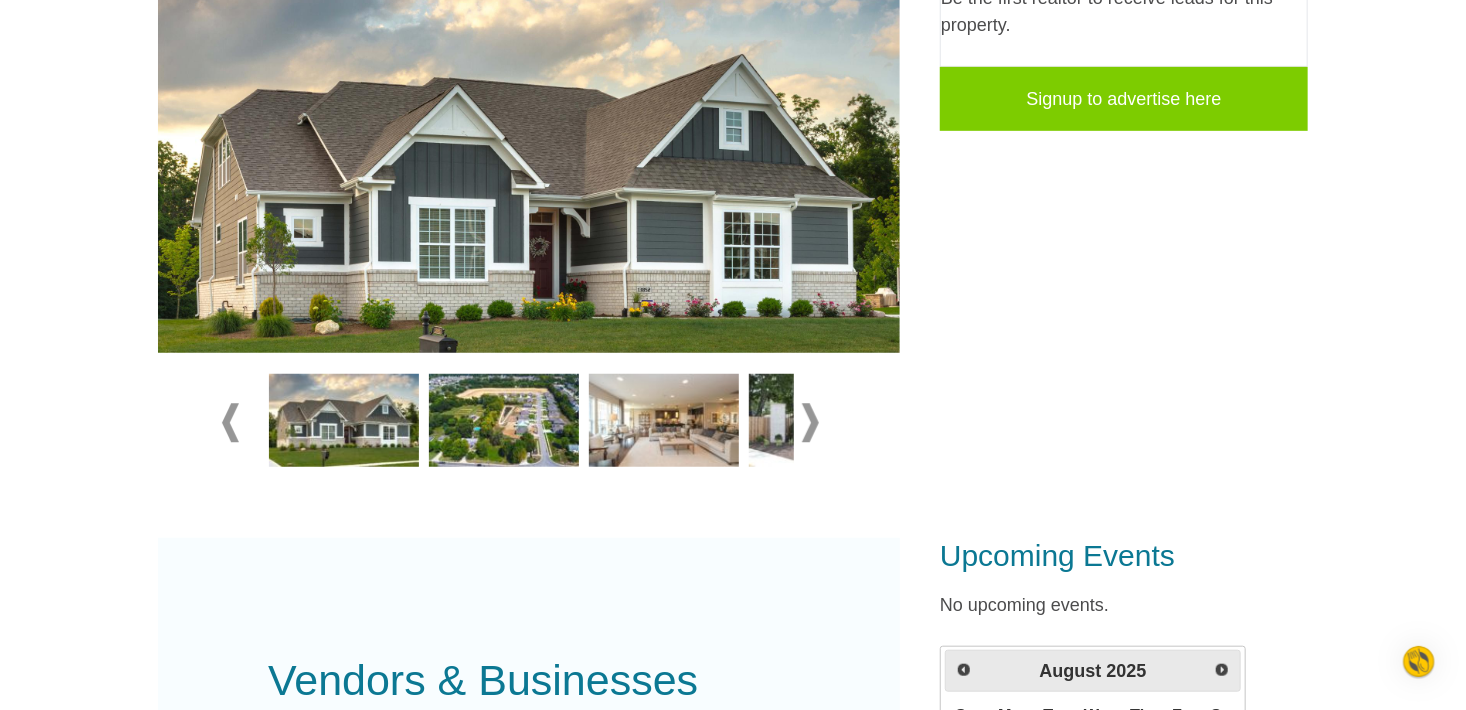 click at bounding box center (810, 422) 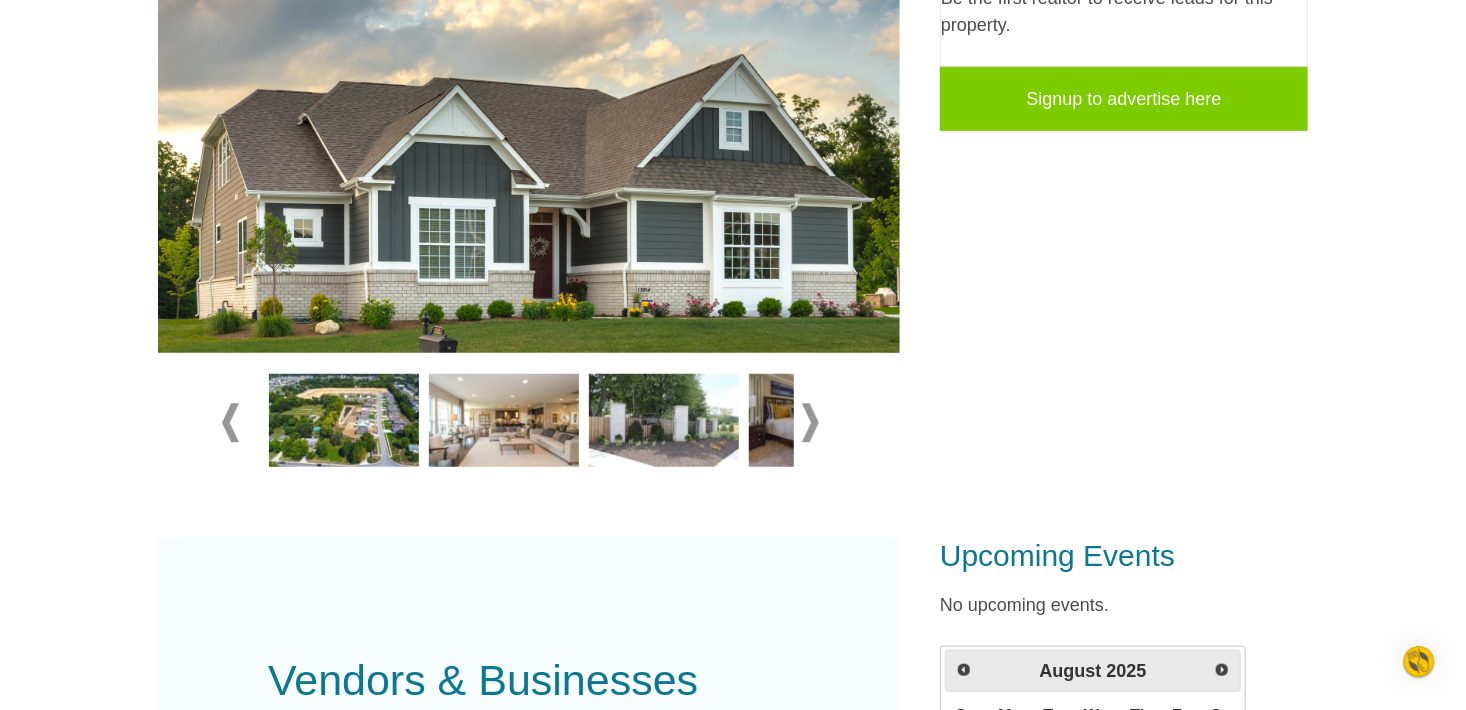 click at bounding box center (529, 182) 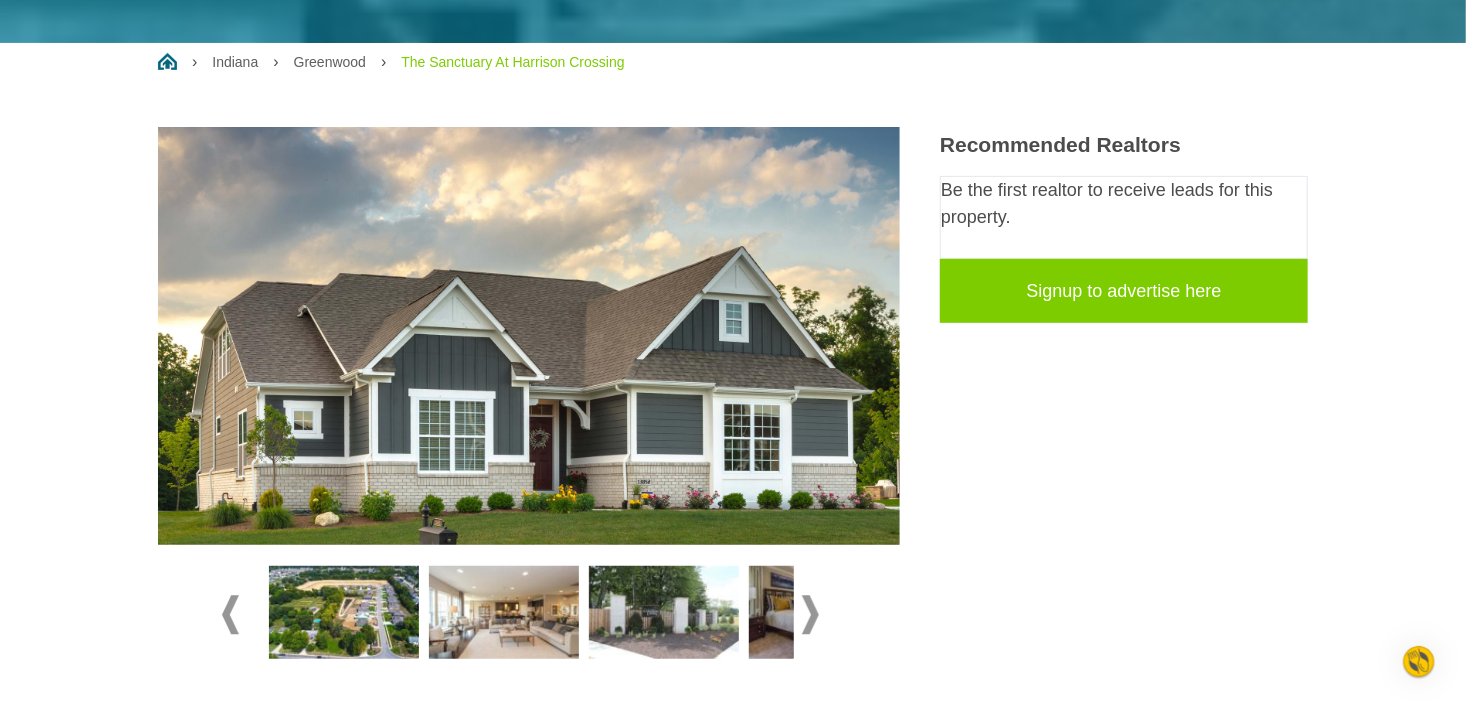 scroll, scrollTop: 300, scrollLeft: 0, axis: vertical 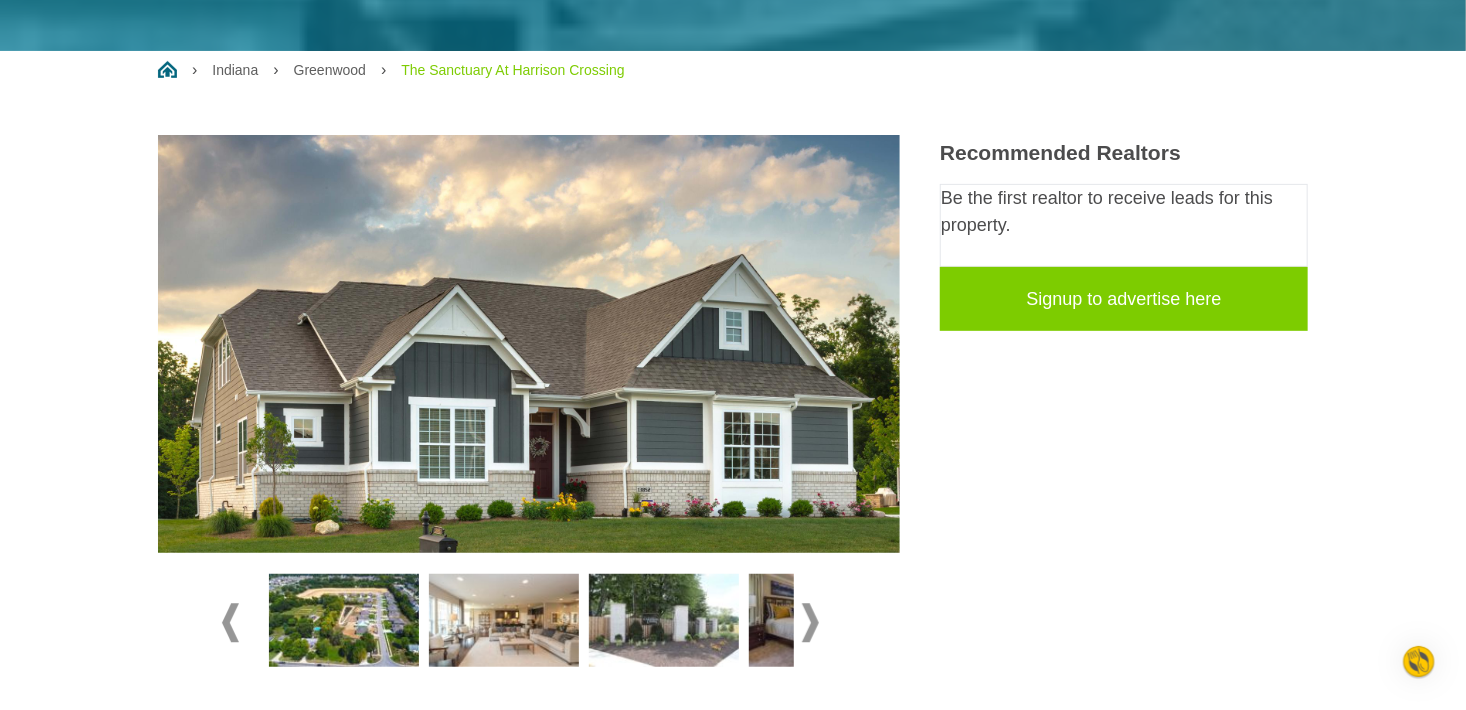 click at bounding box center (664, 621) 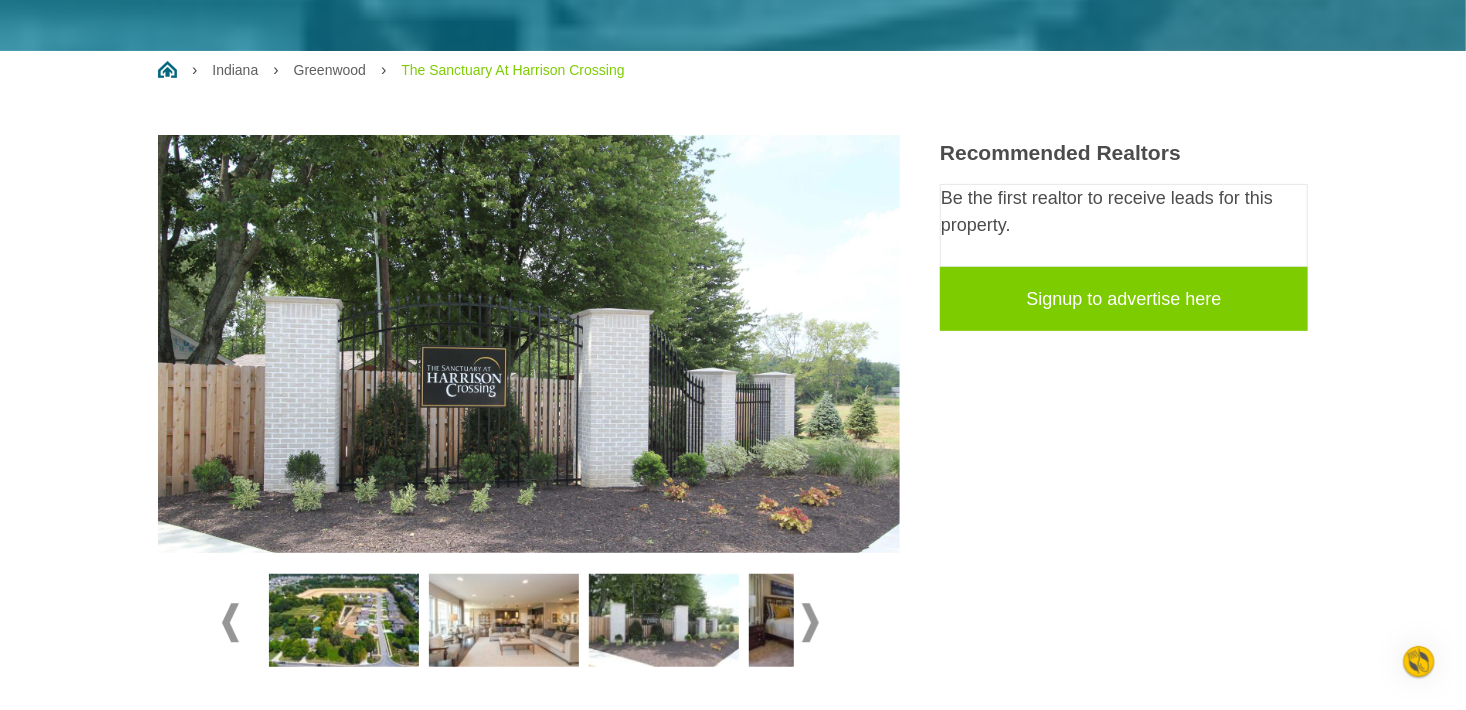 click at bounding box center [504, 621] 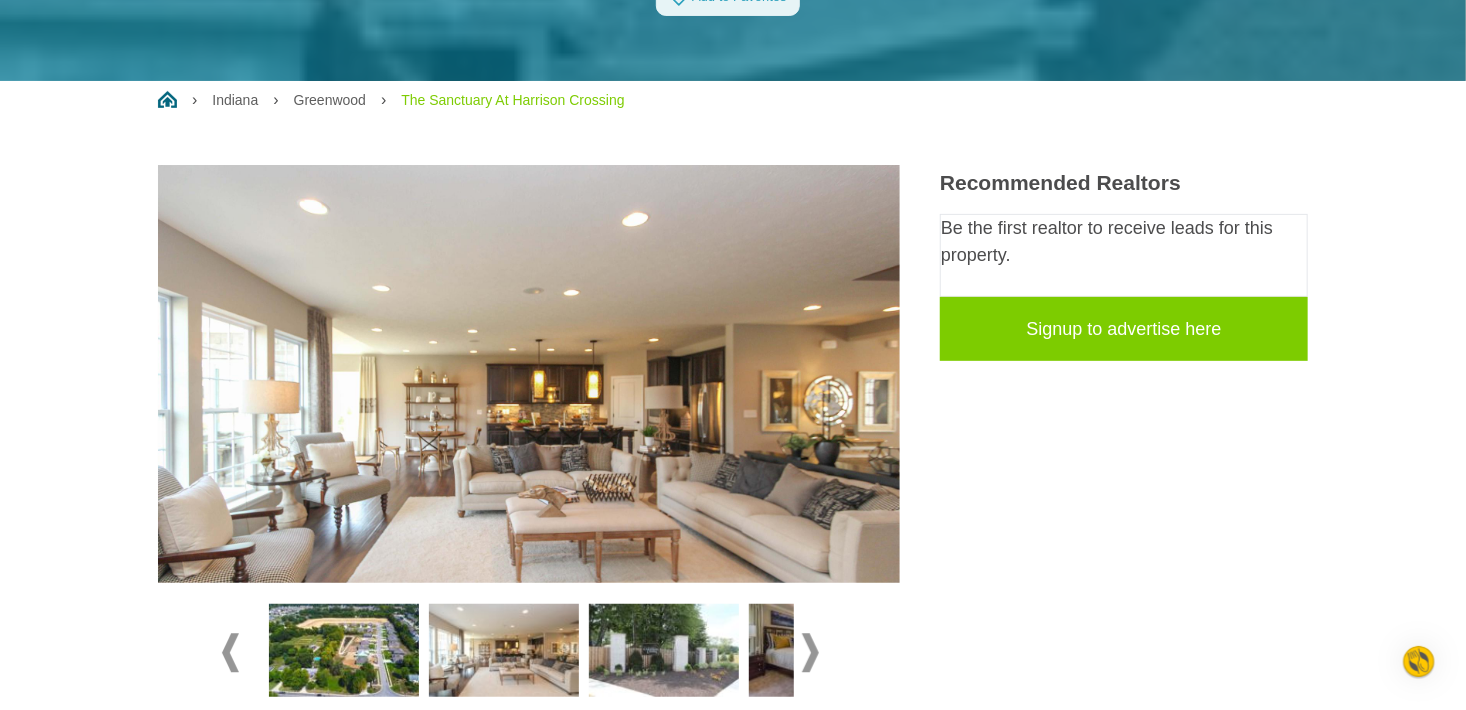 scroll, scrollTop: 300, scrollLeft: 0, axis: vertical 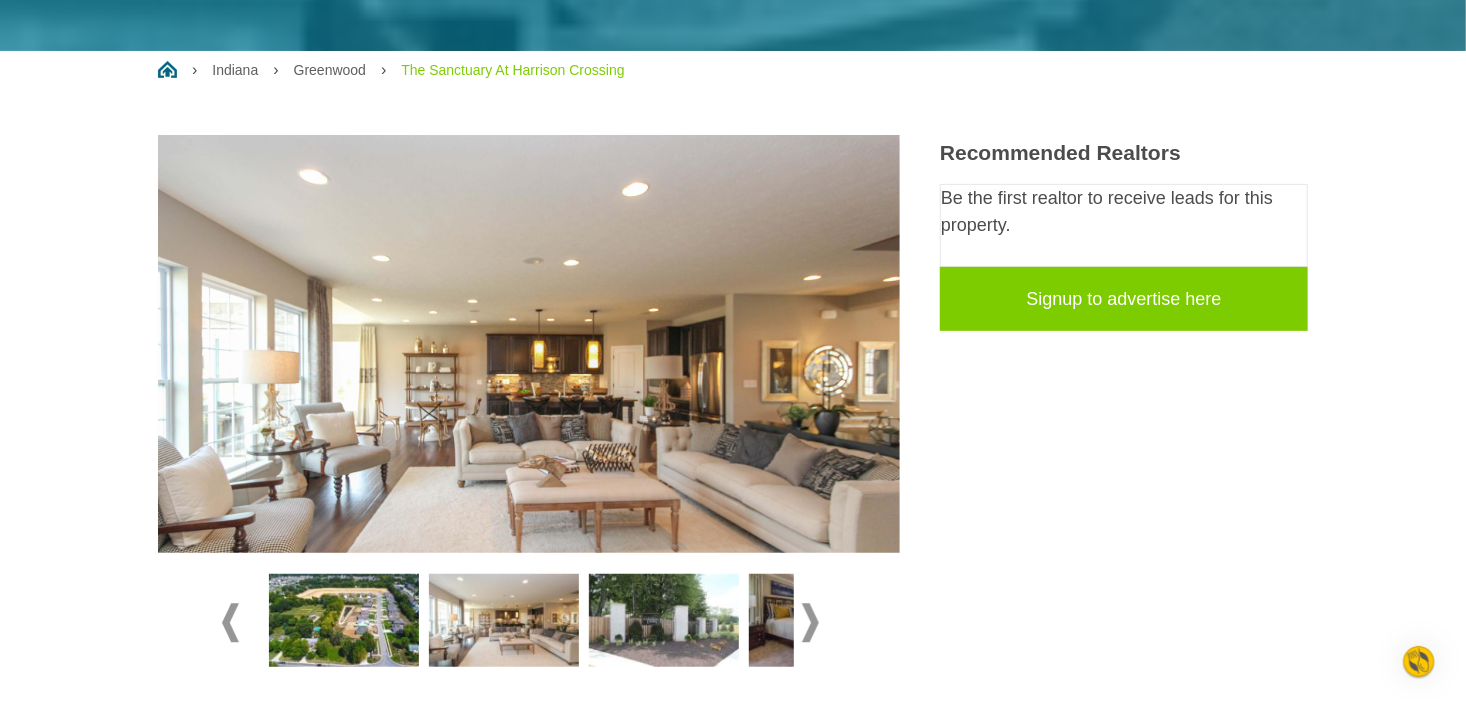 click at bounding box center (664, 621) 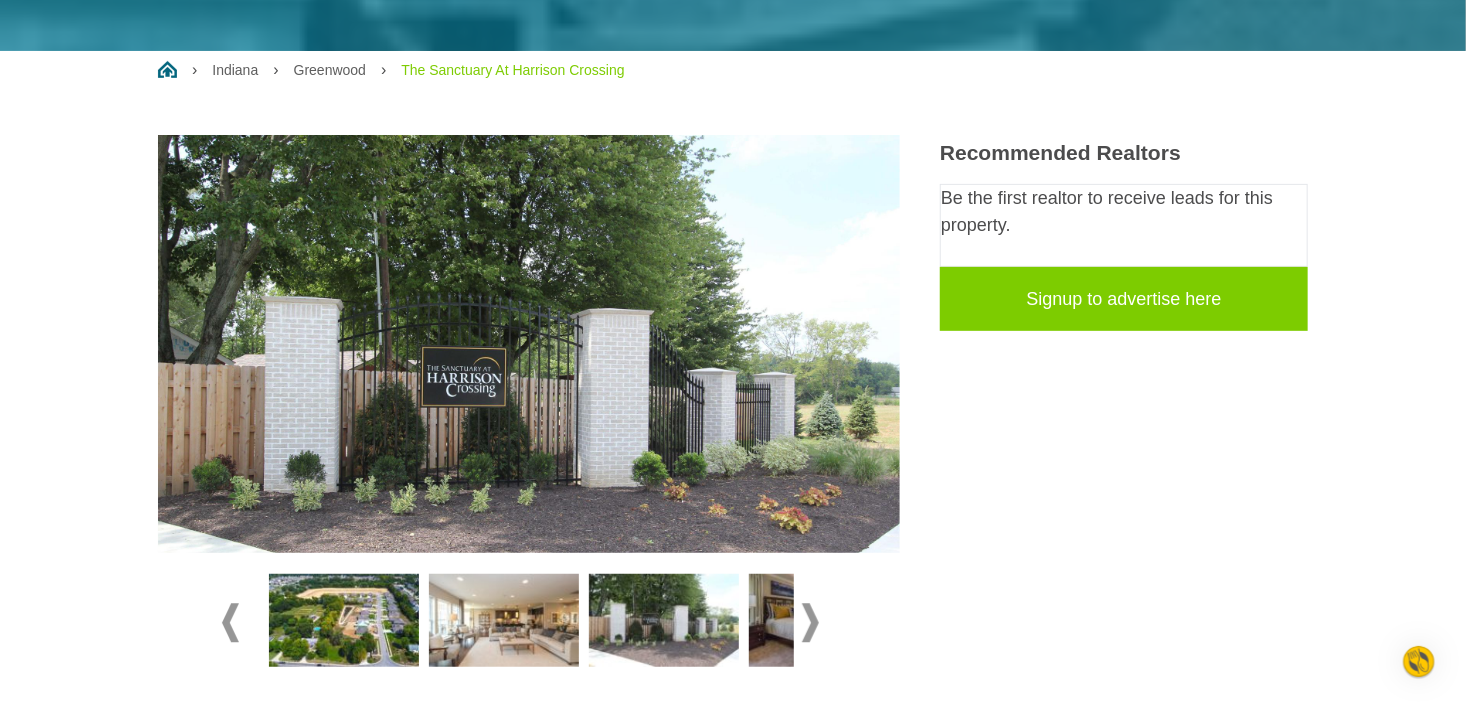 click at bounding box center (824, 621) 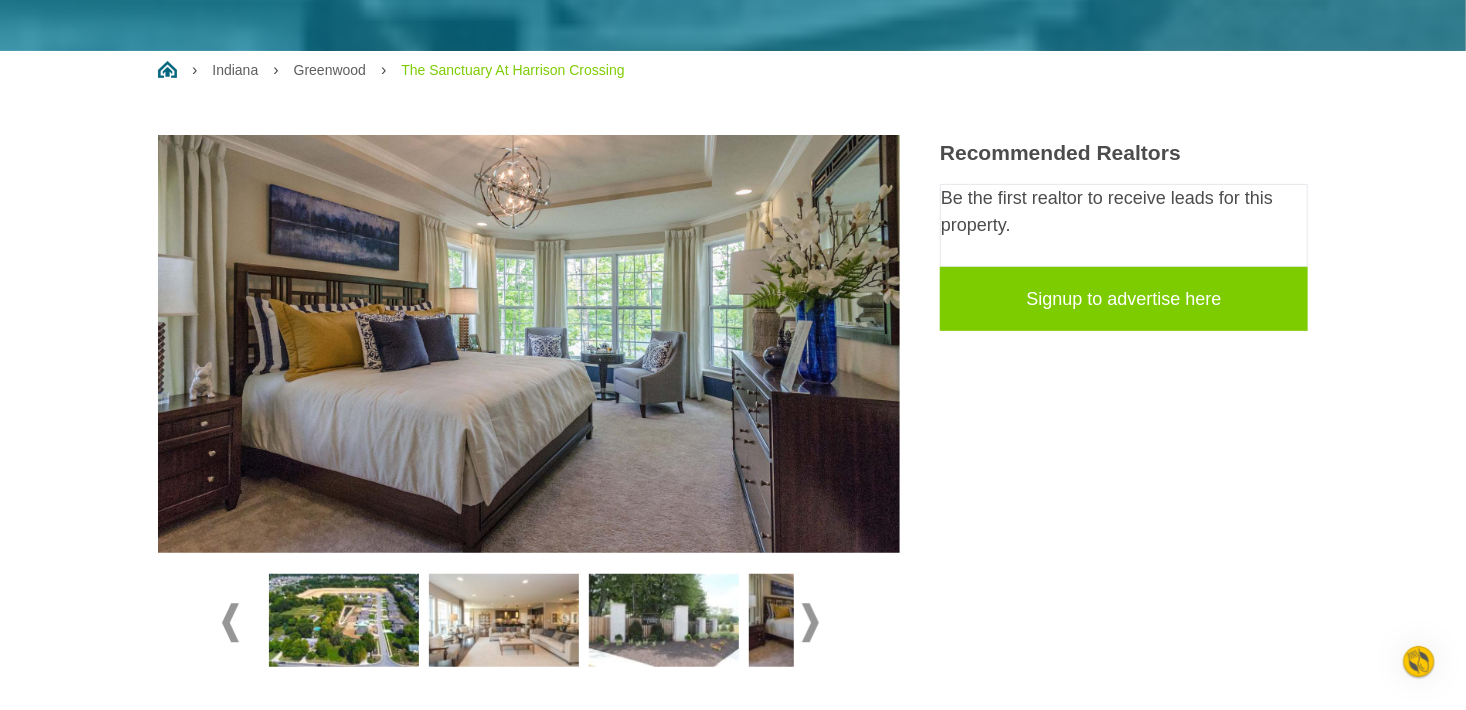 click at bounding box center (810, 622) 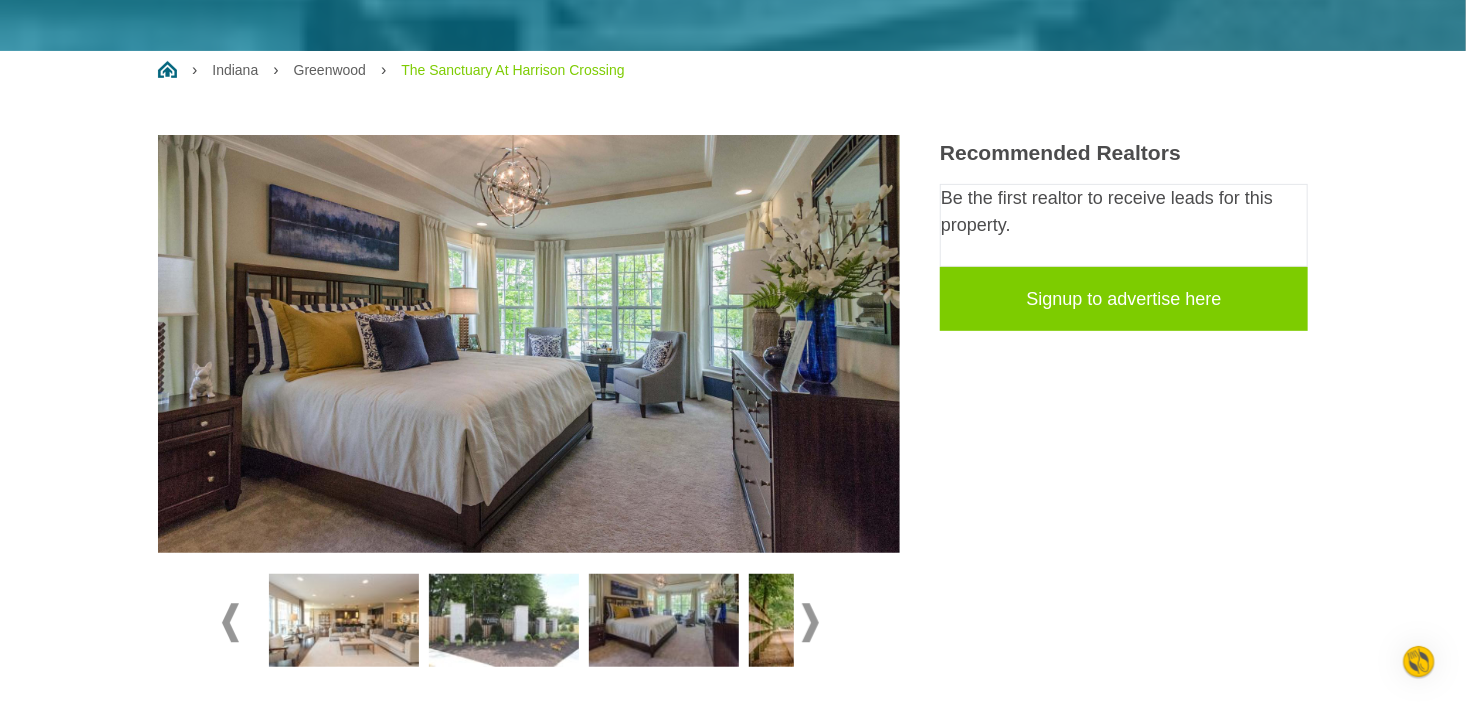 click at bounding box center [664, 621] 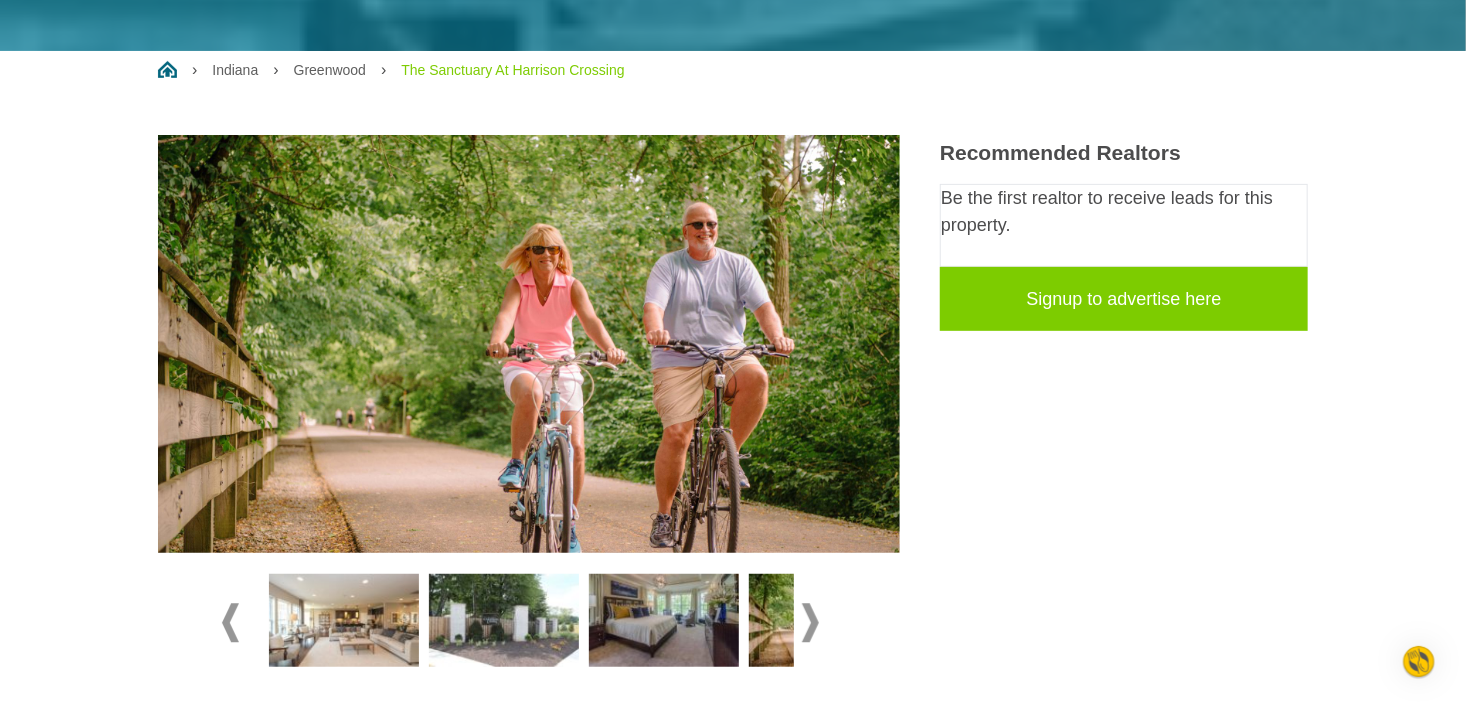 click at bounding box center [810, 622] 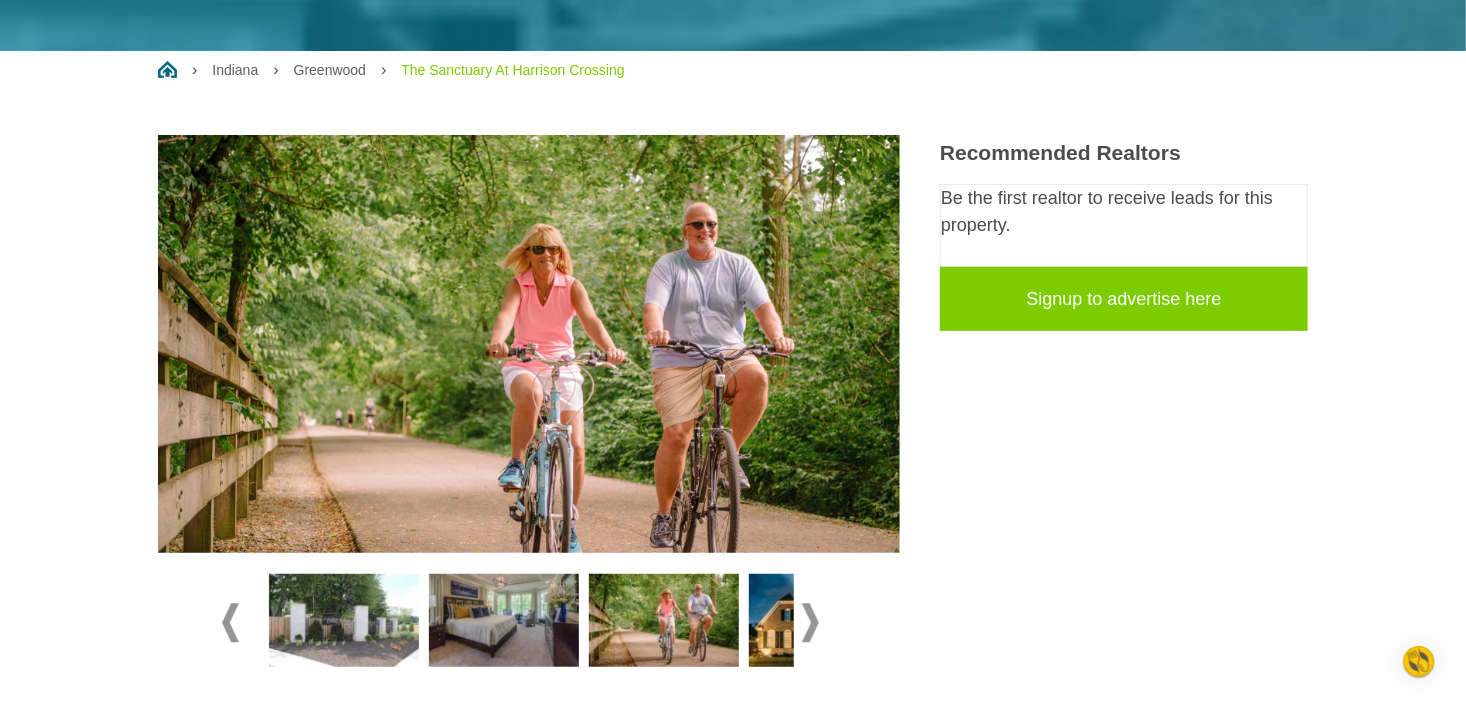click at bounding box center [810, 622] 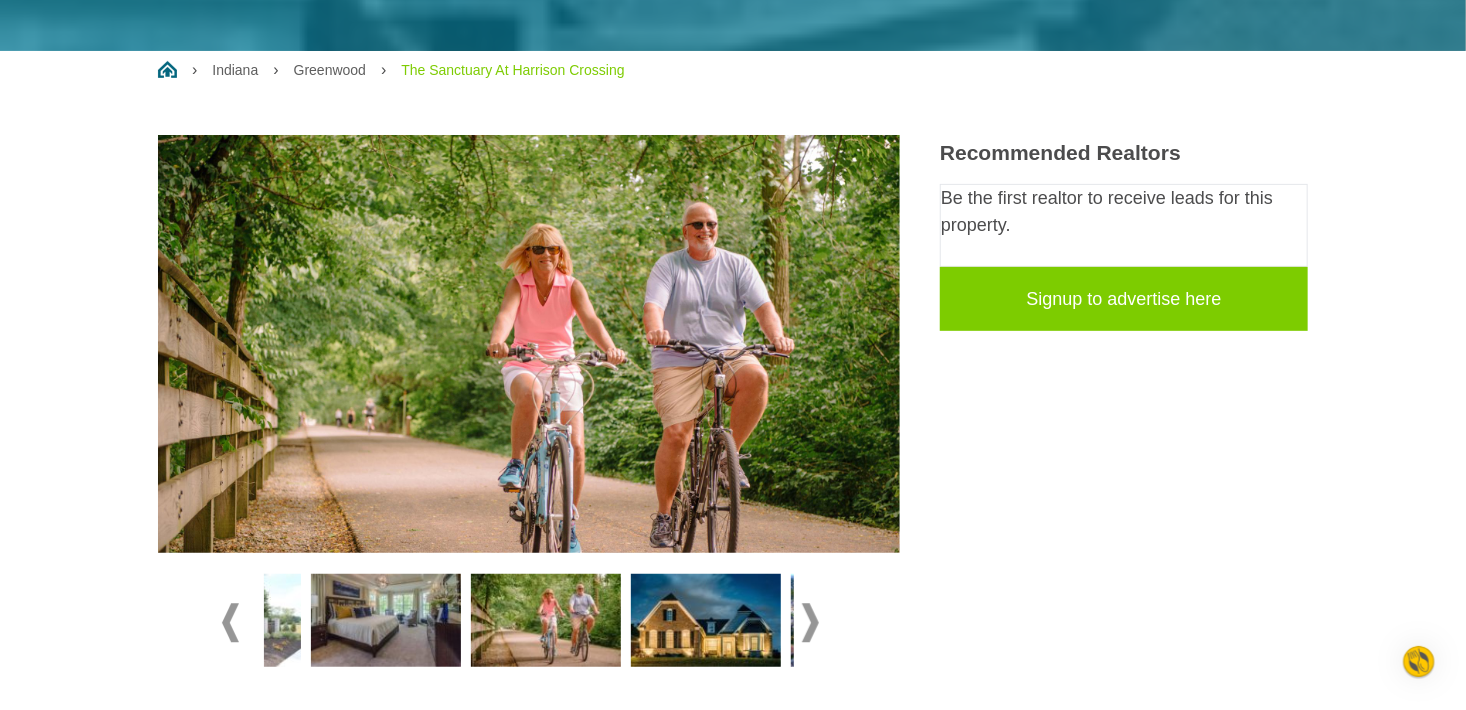 click at bounding box center (810, 622) 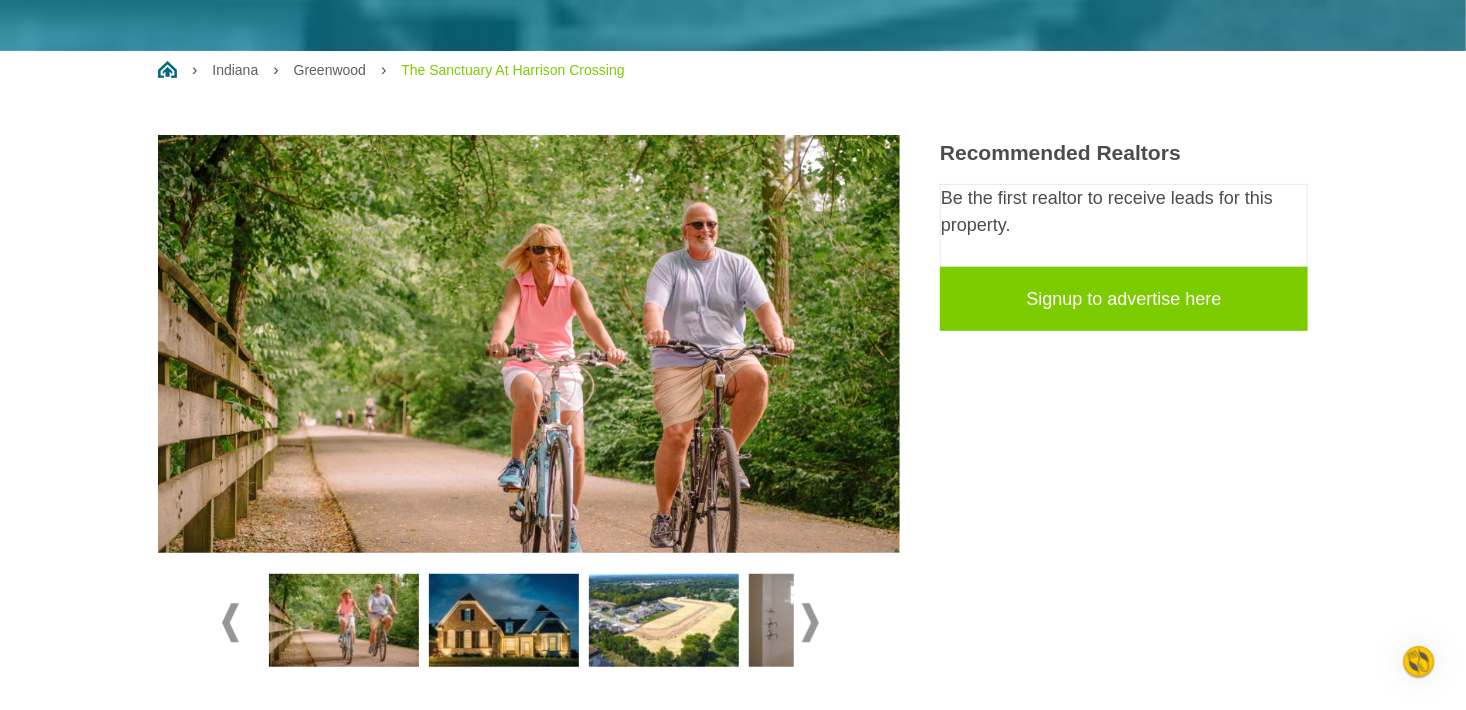 click at bounding box center (504, 621) 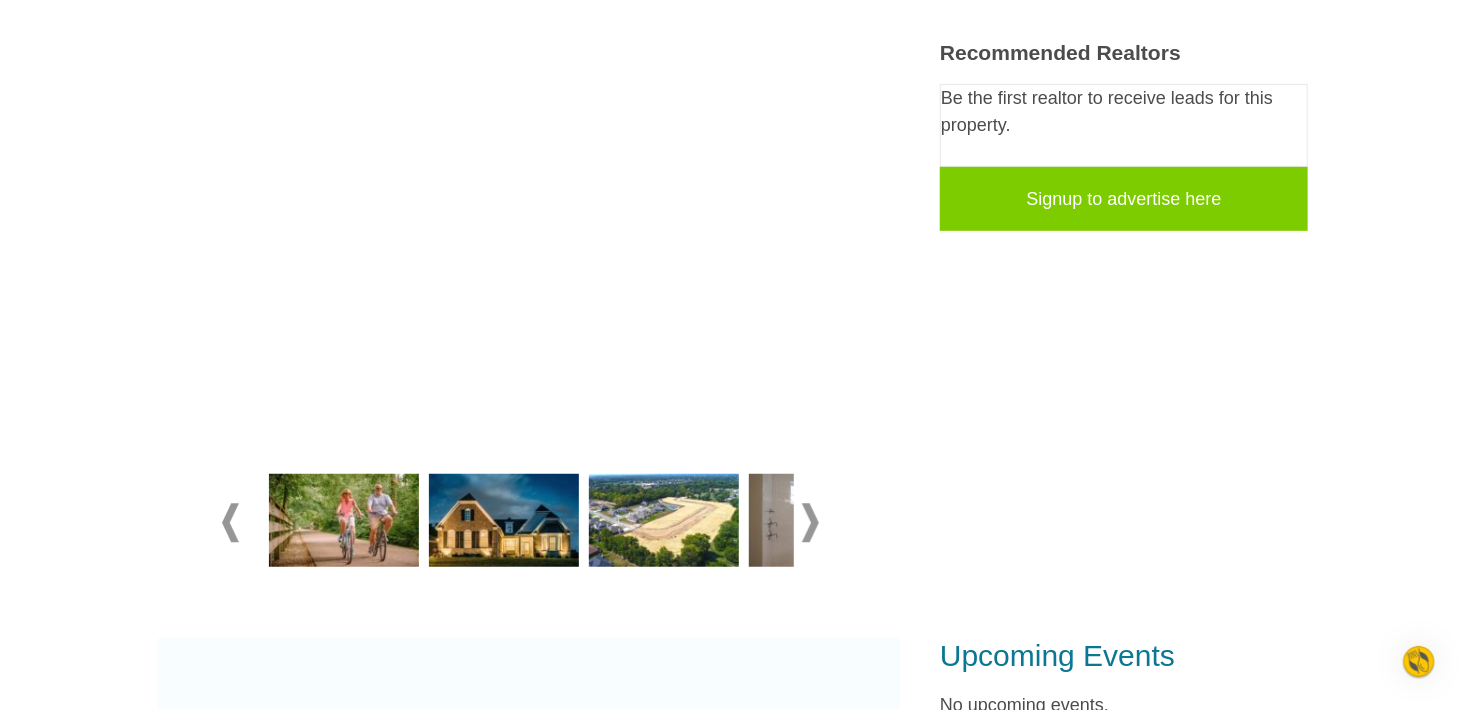 scroll, scrollTop: 300, scrollLeft: 0, axis: vertical 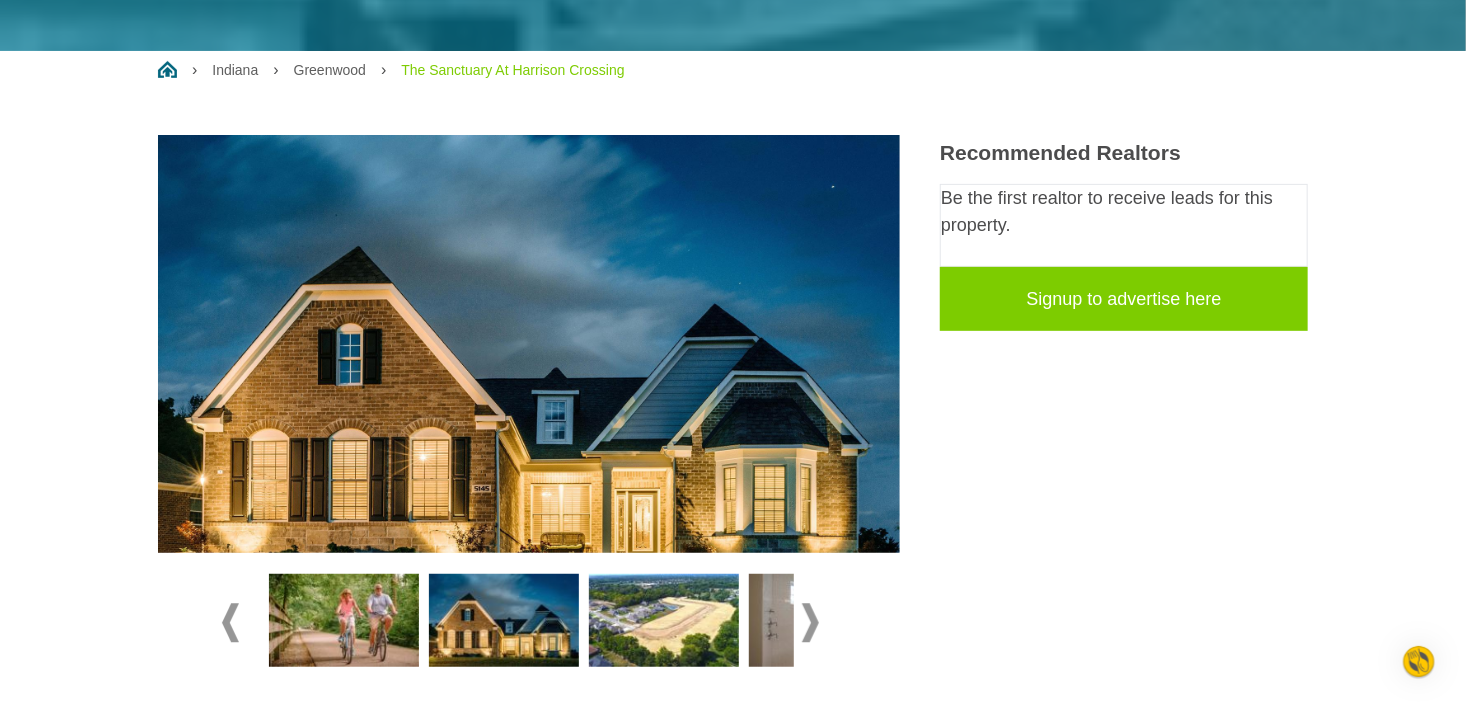 click at bounding box center [810, 622] 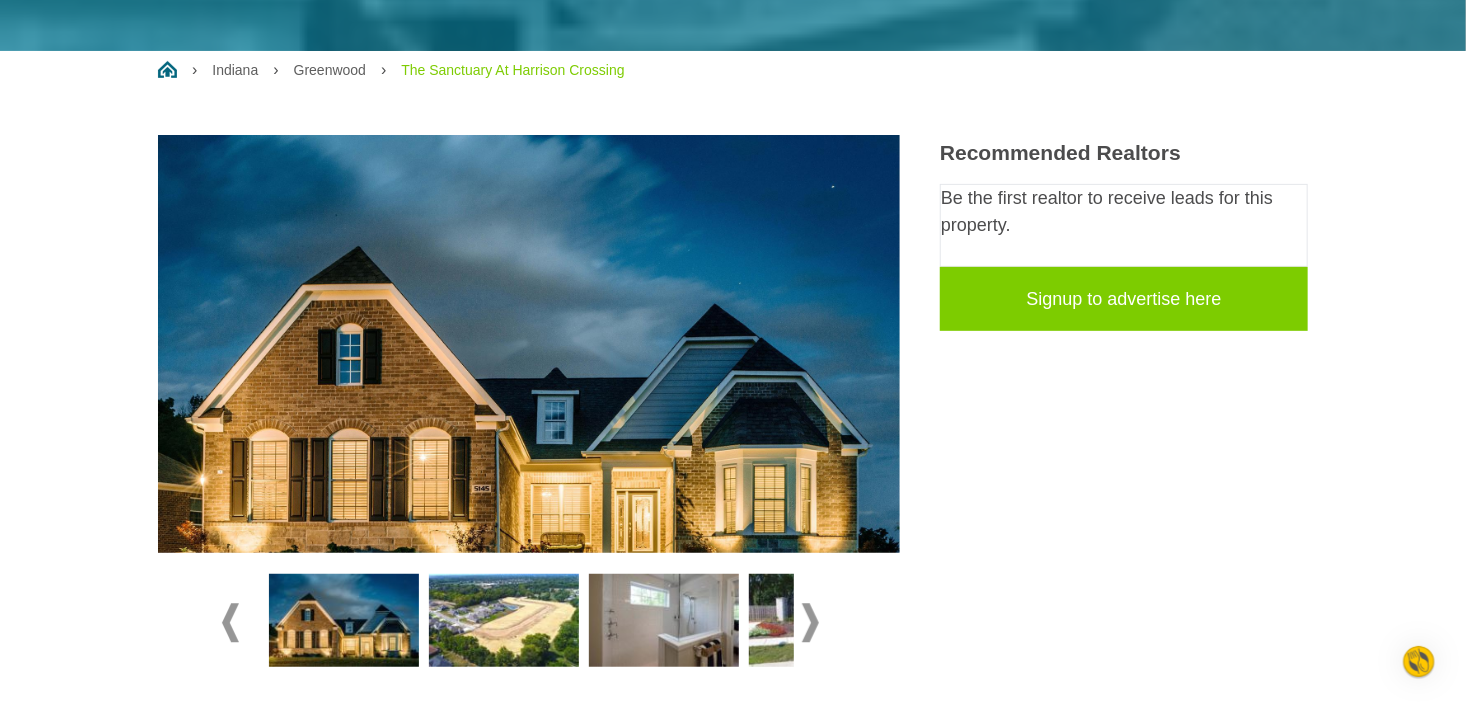click at bounding box center (504, 621) 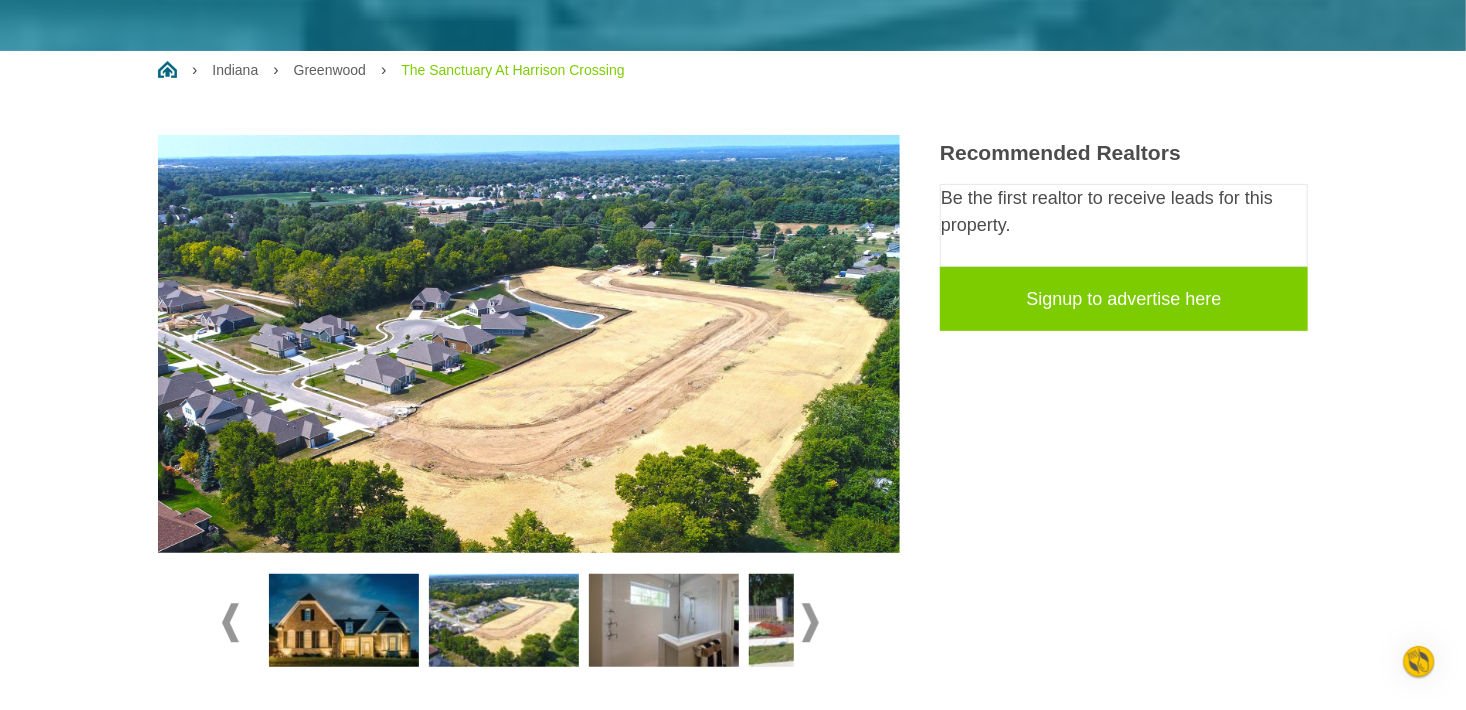 click at bounding box center [504, 621] 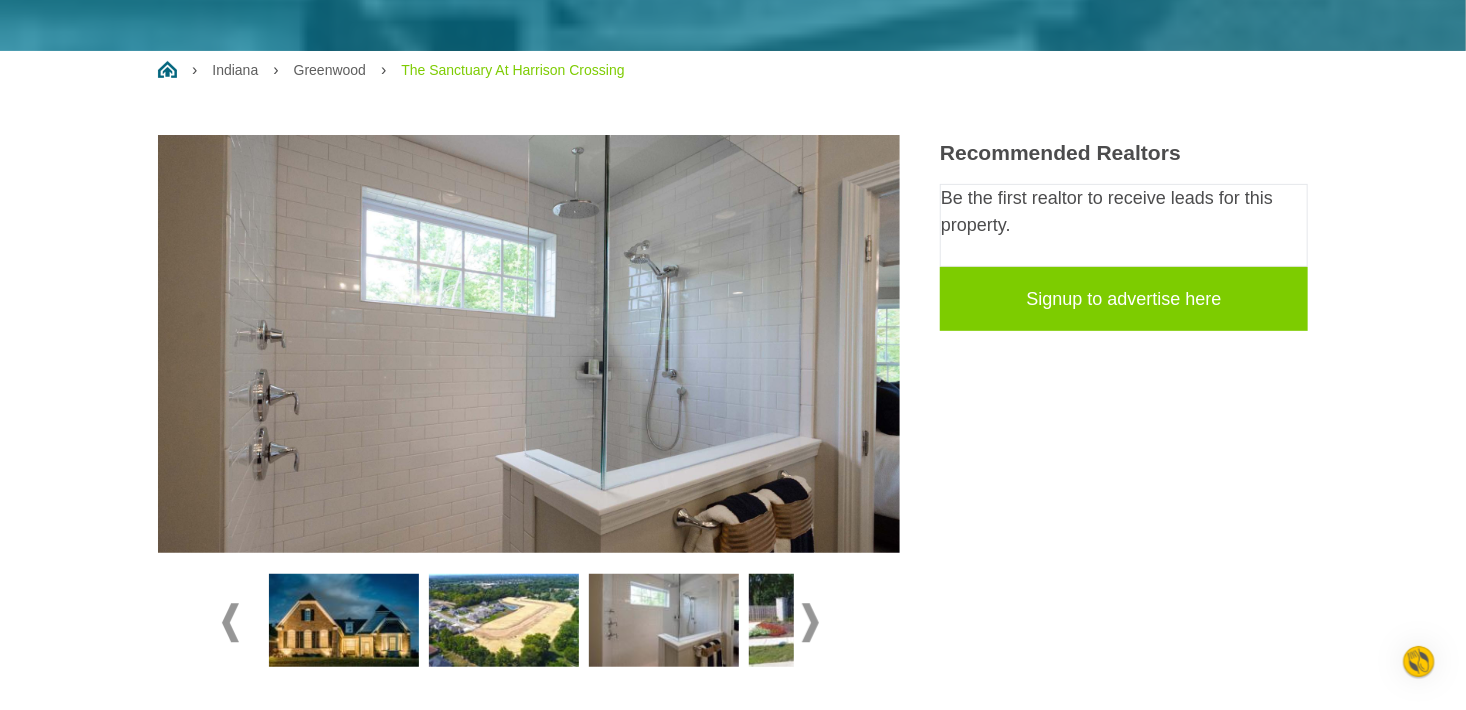 click at bounding box center (824, 621) 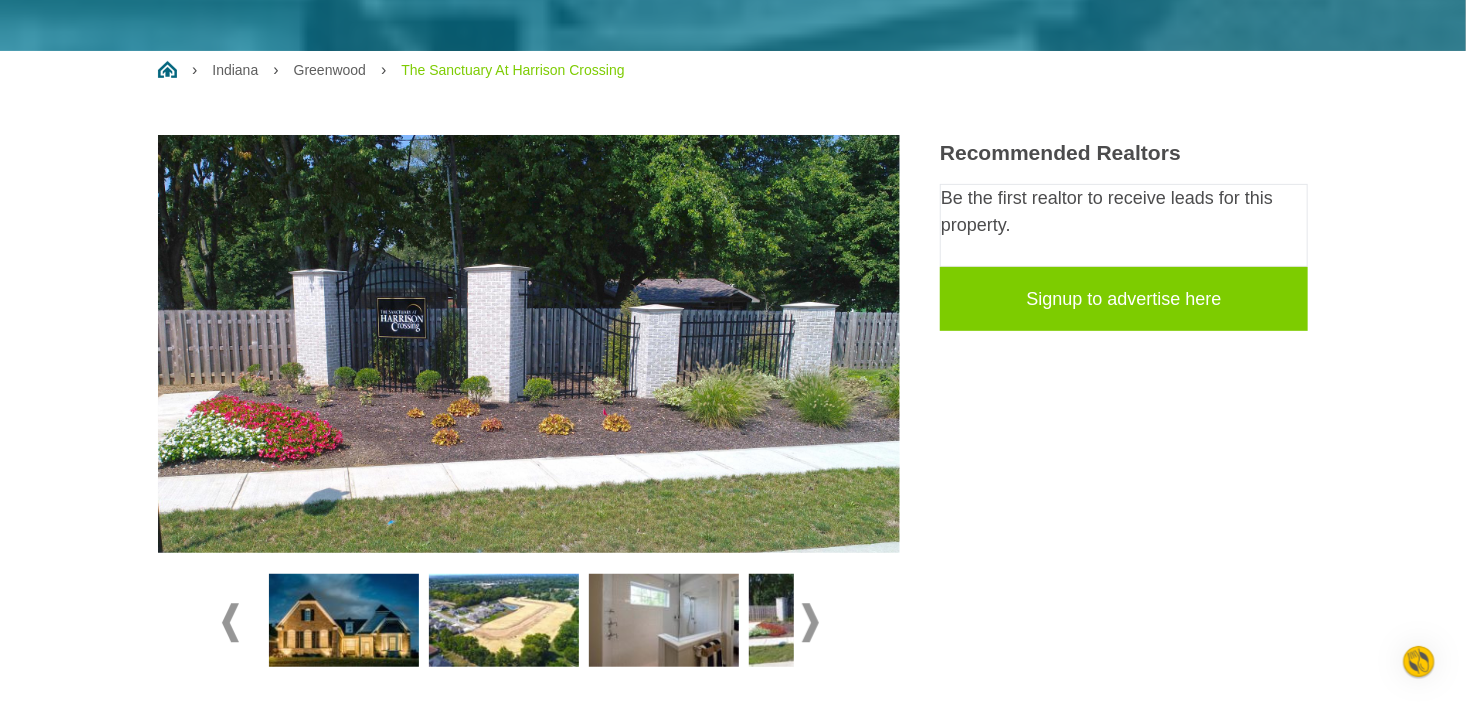 click at bounding box center [810, 622] 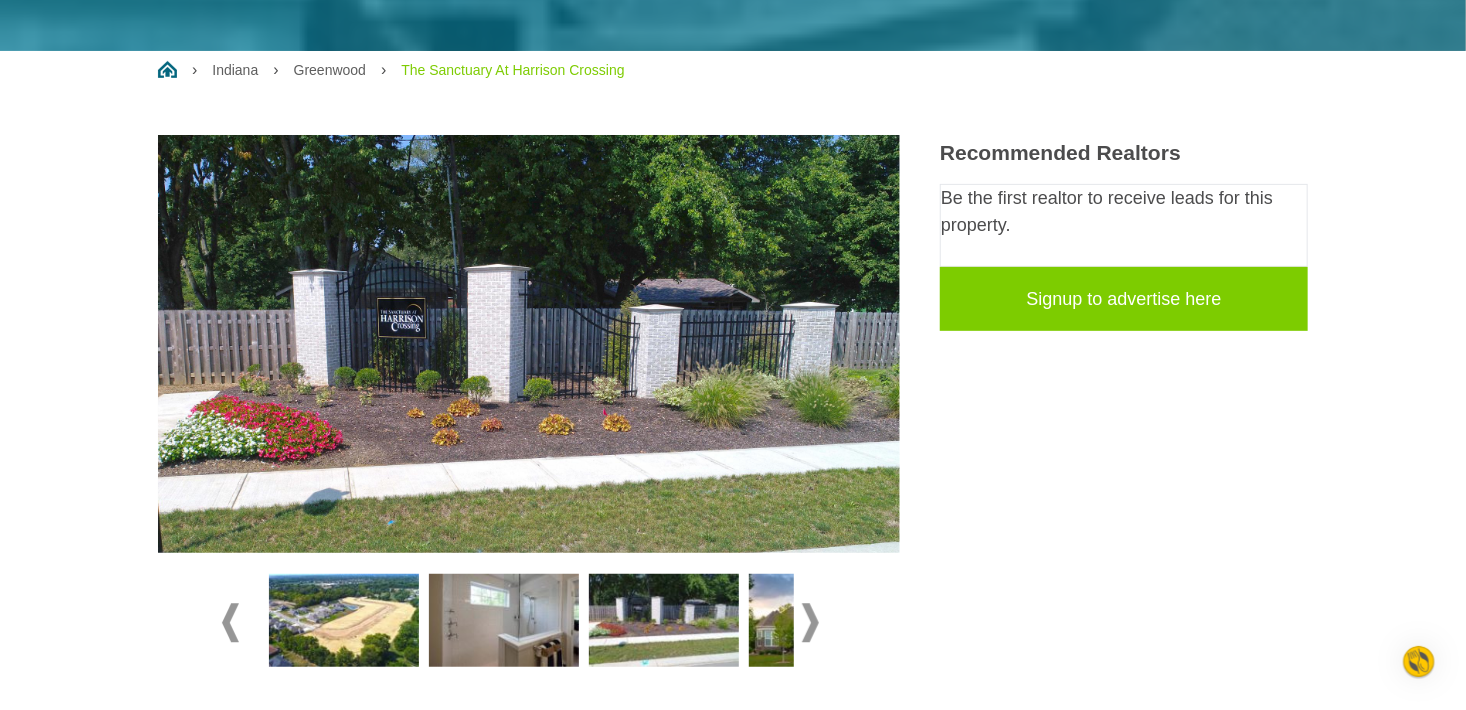 click at bounding box center [810, 622] 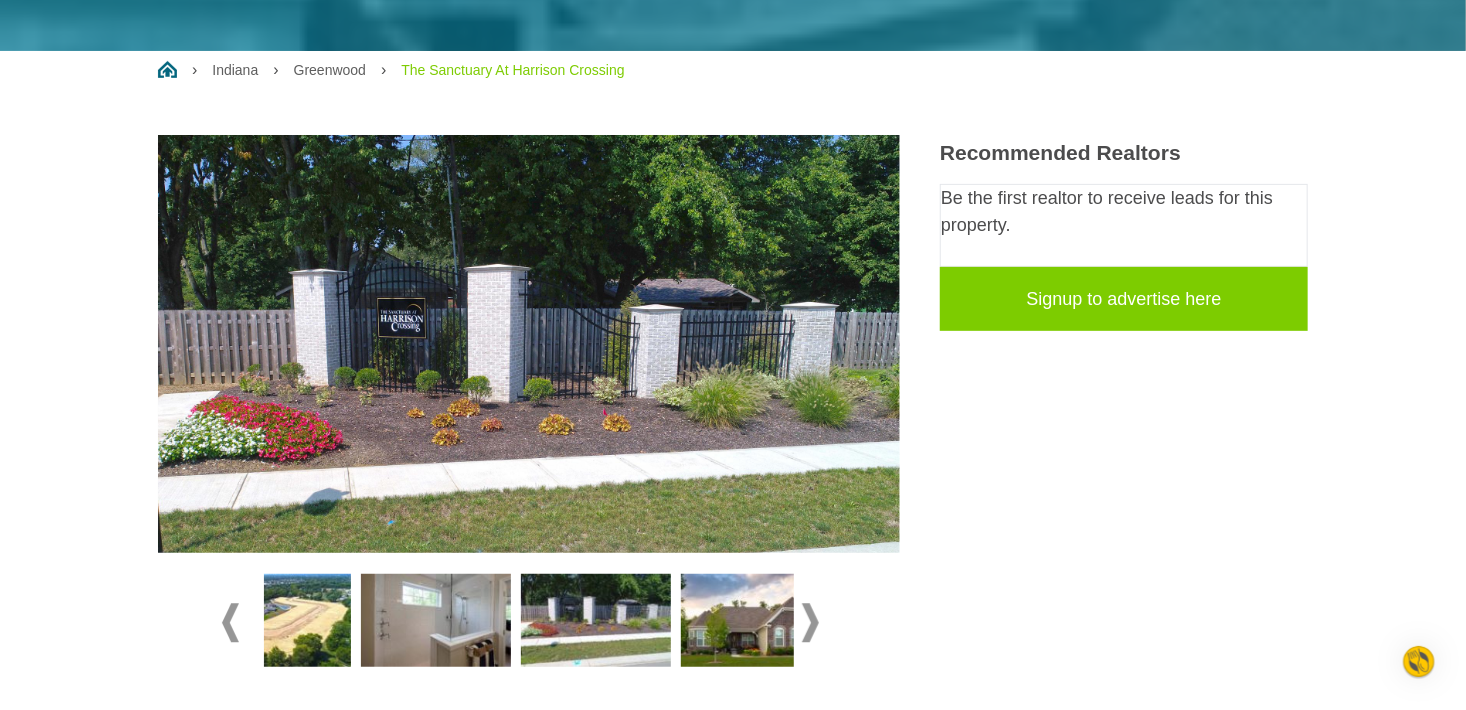 click at bounding box center (810, 622) 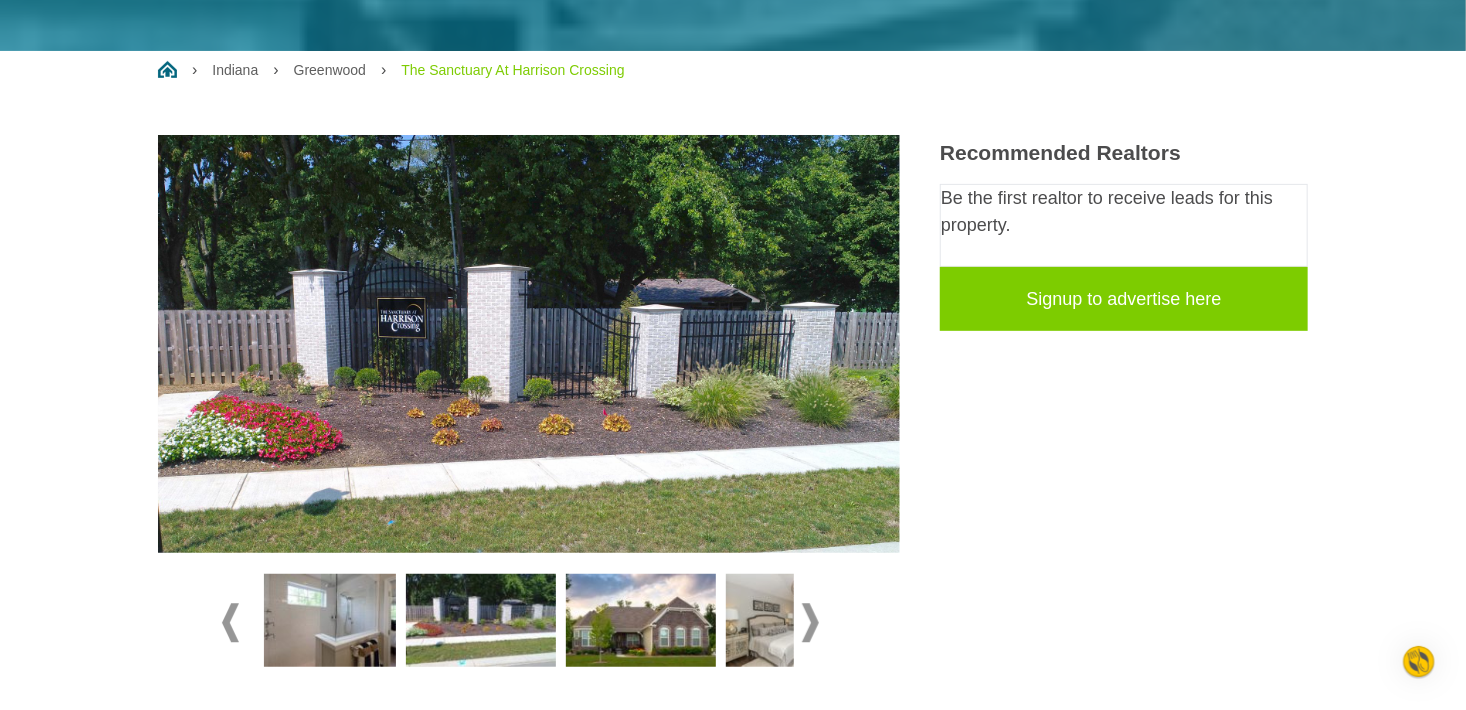 click at bounding box center (810, 622) 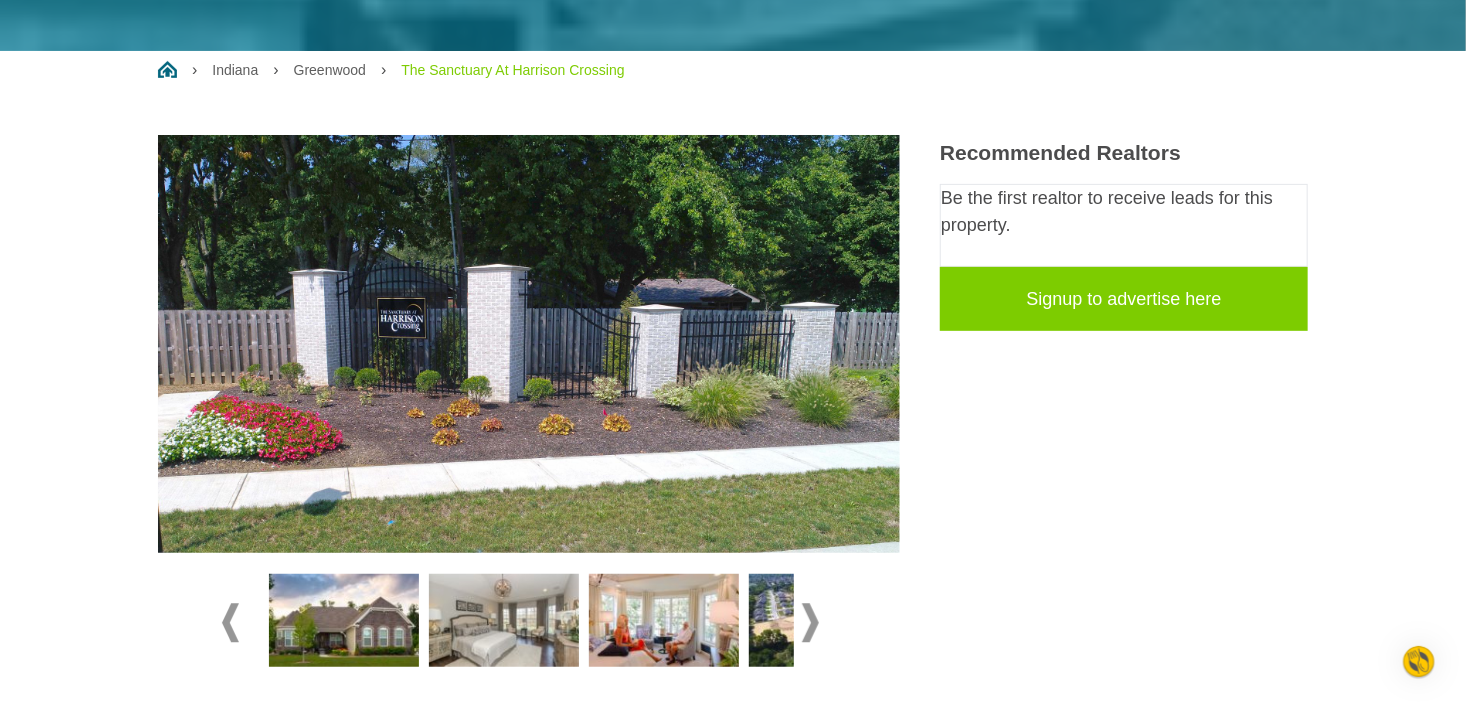 click at bounding box center [344, 621] 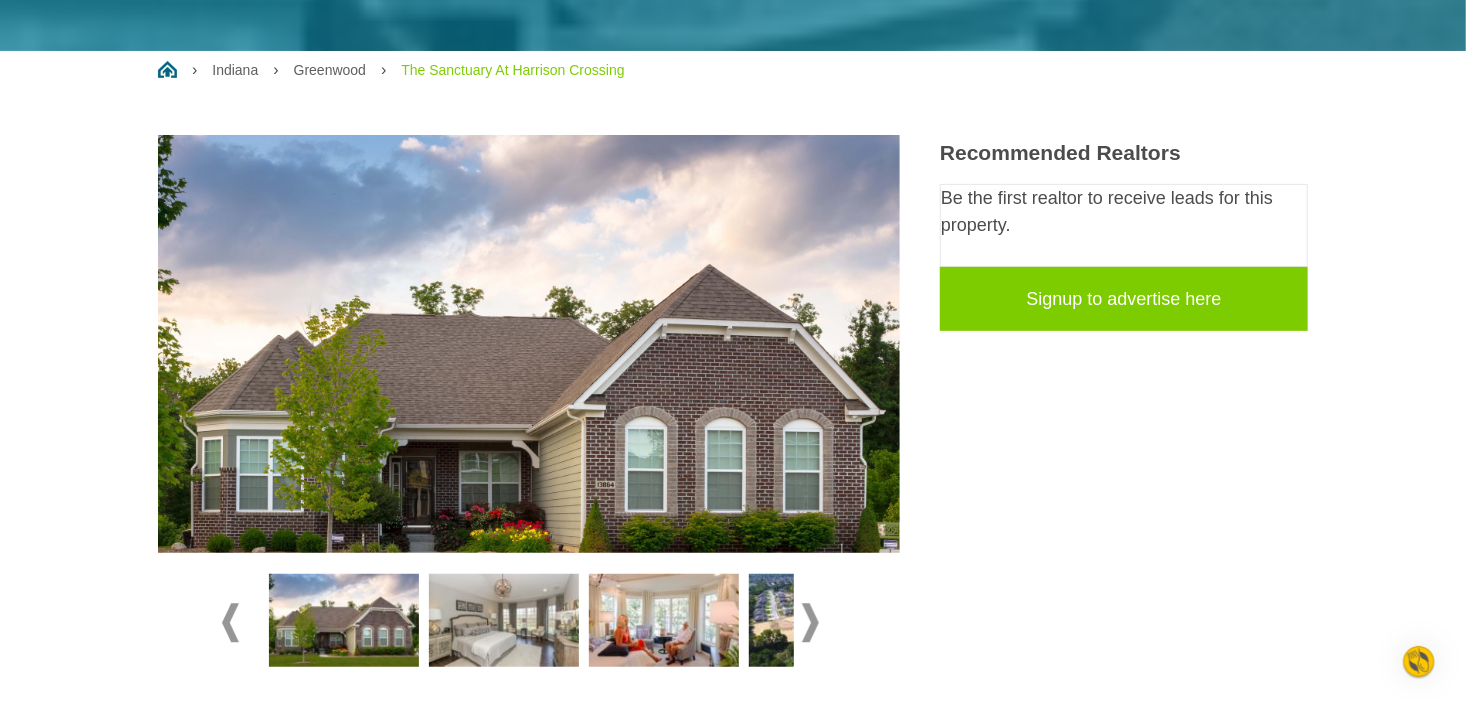 click at bounding box center [504, 621] 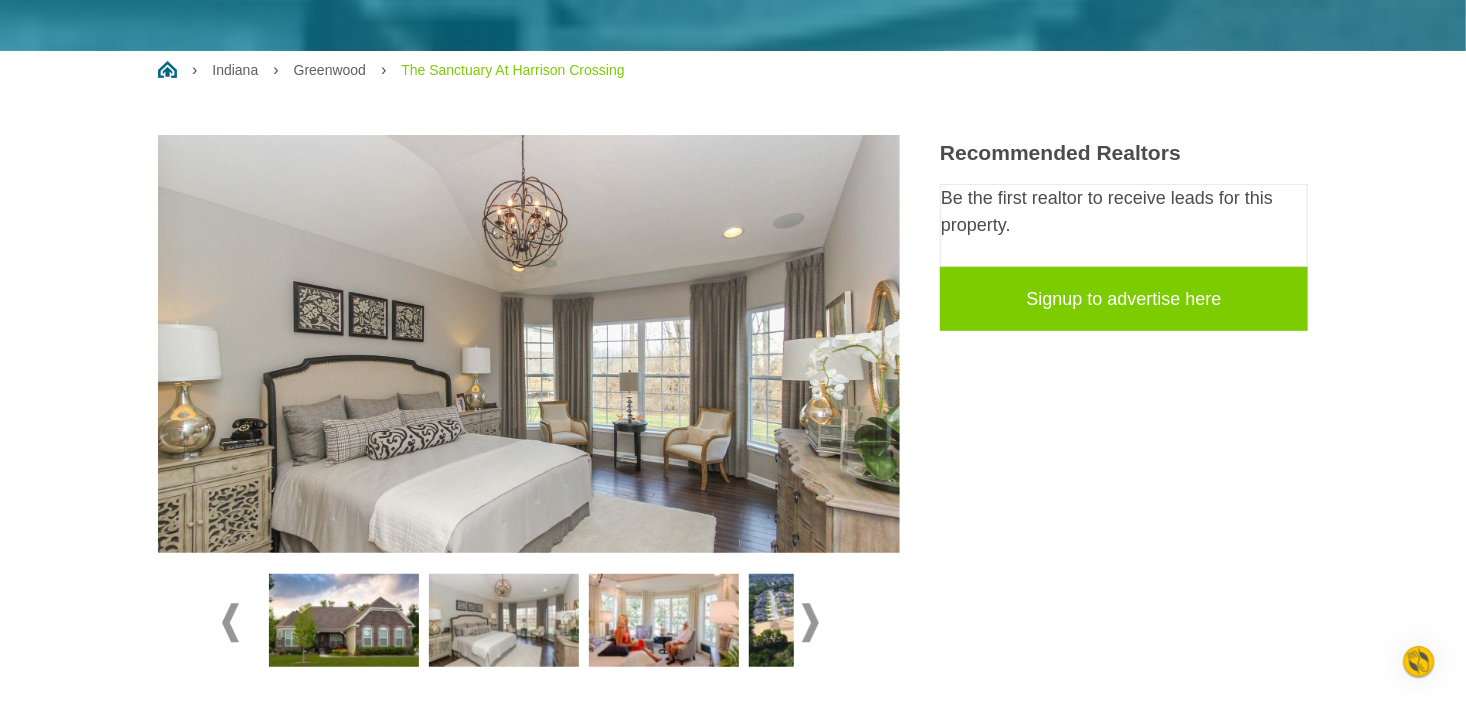 click at bounding box center [664, 621] 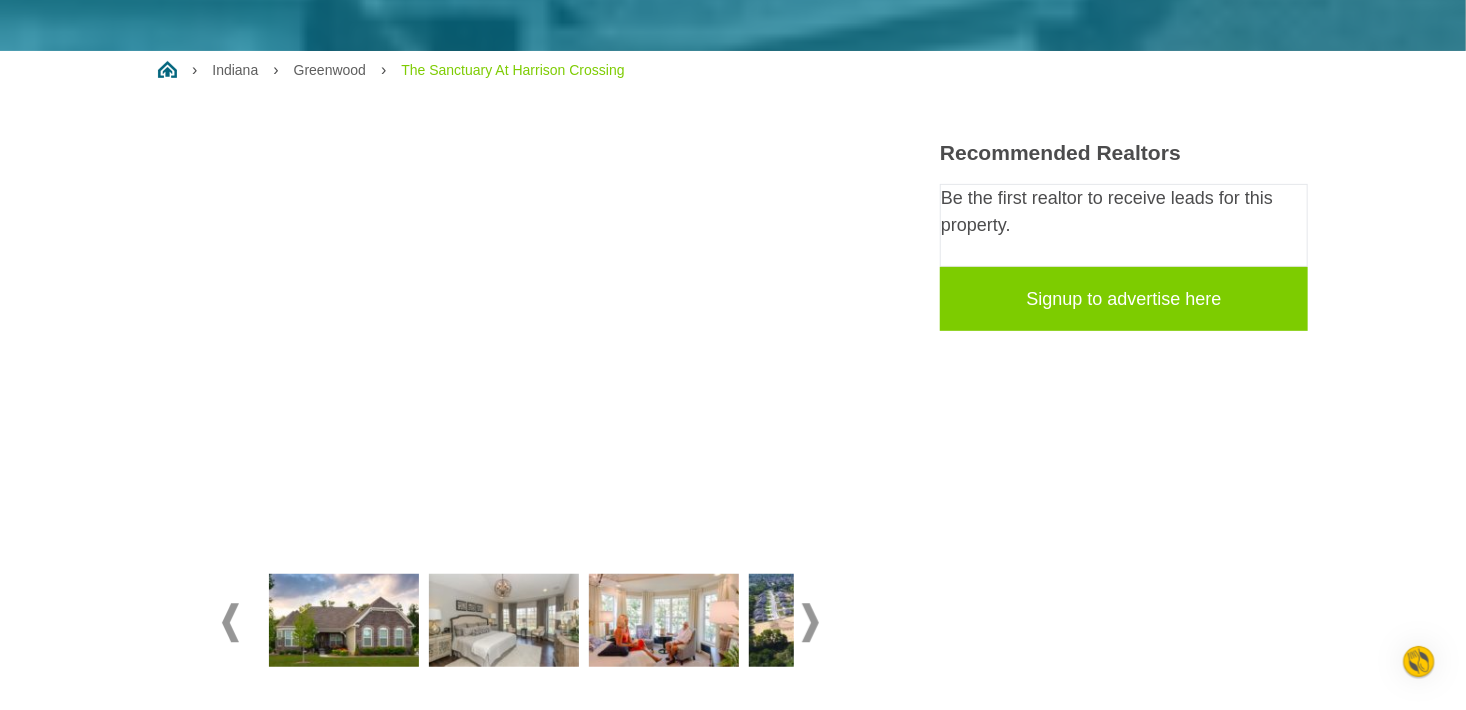 click at bounding box center (824, 621) 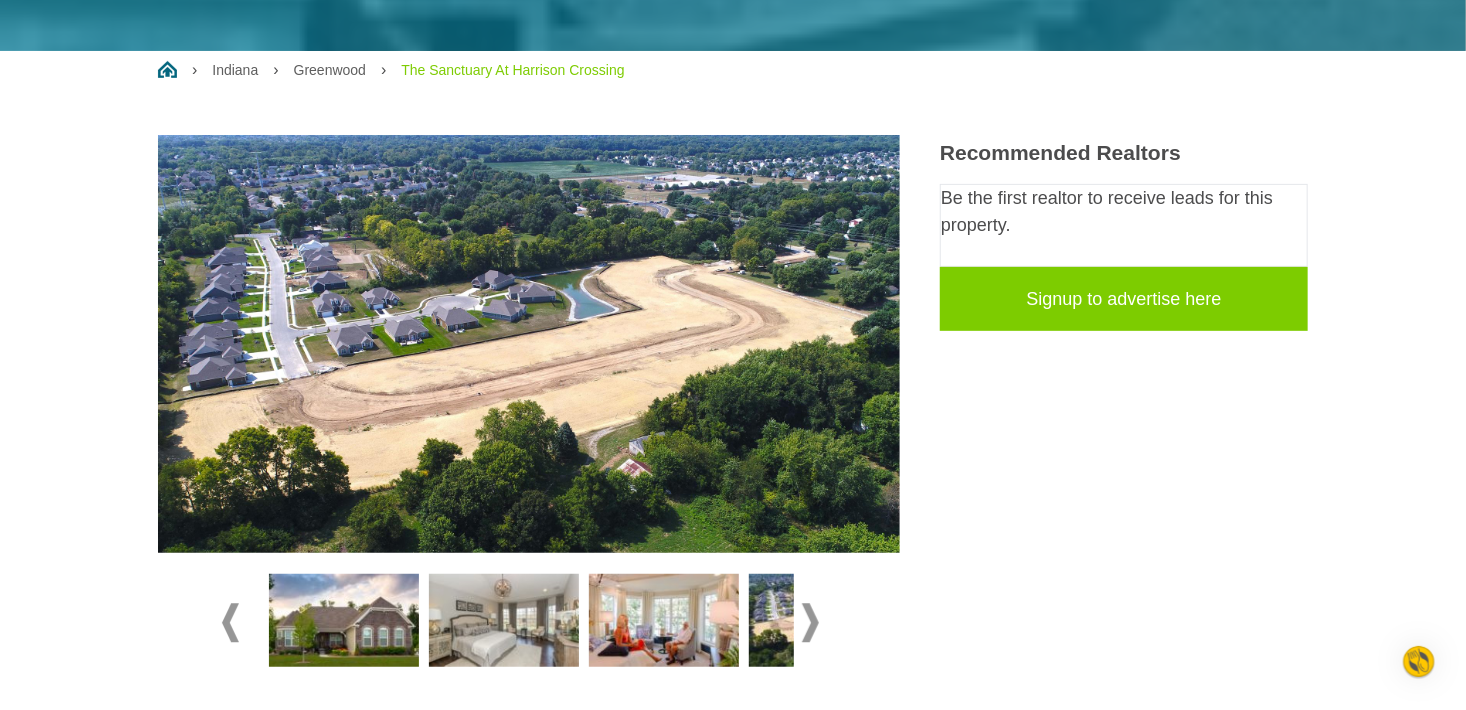 click at bounding box center [810, 622] 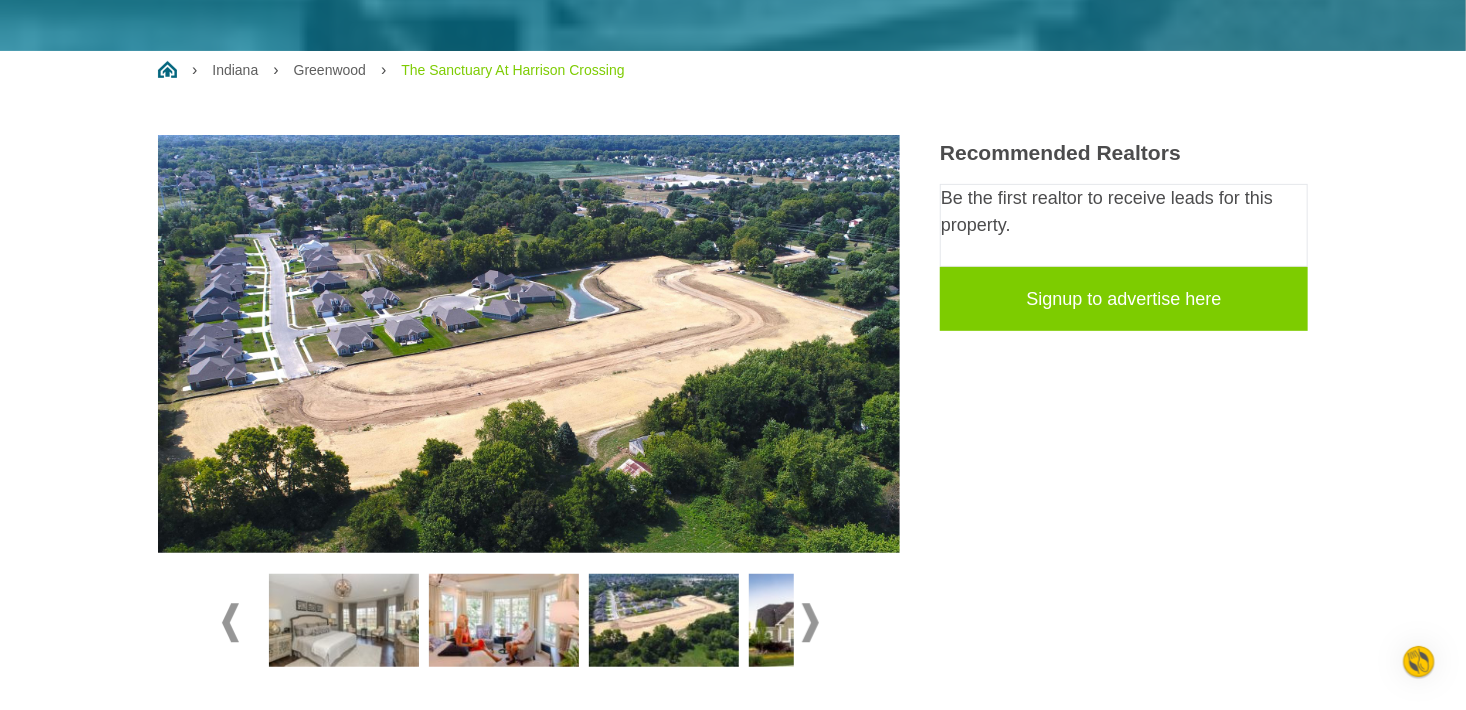 click at bounding box center [810, 622] 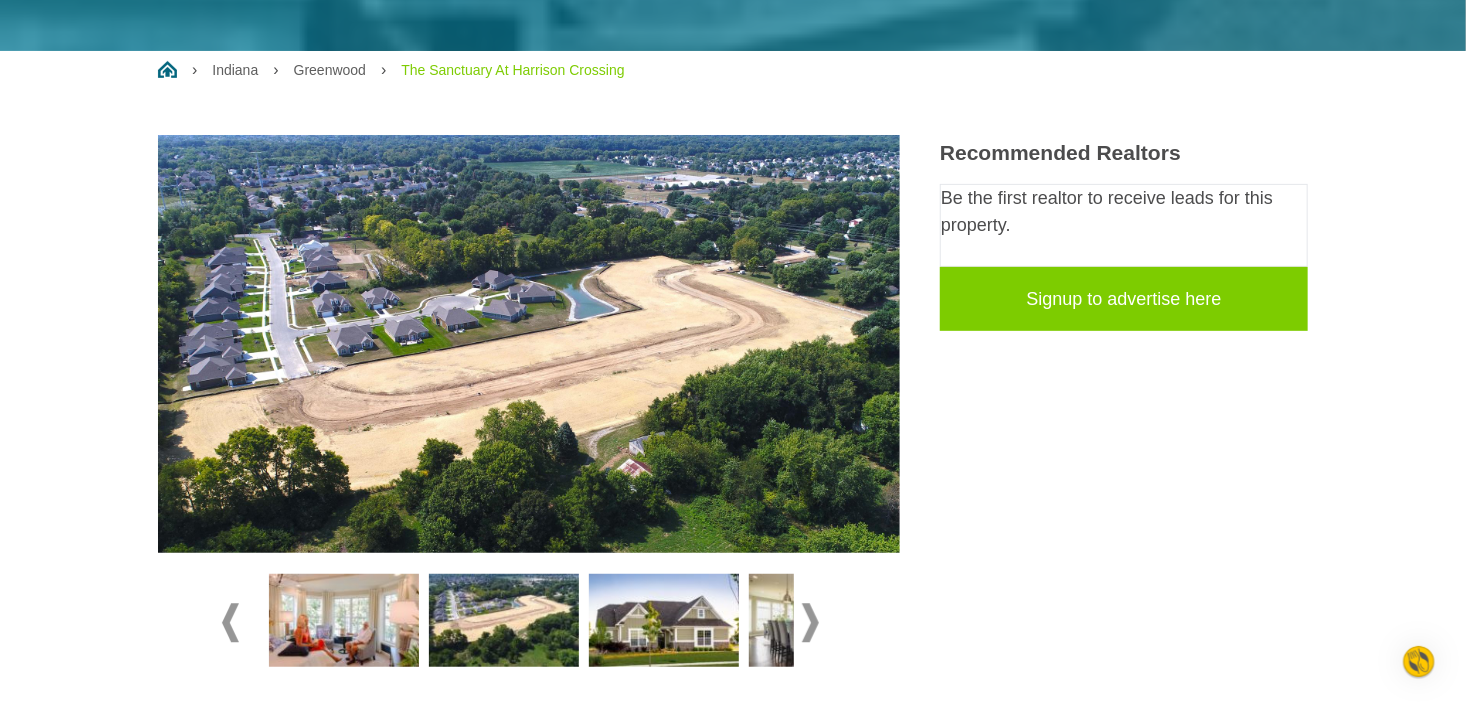 click at bounding box center (504, 621) 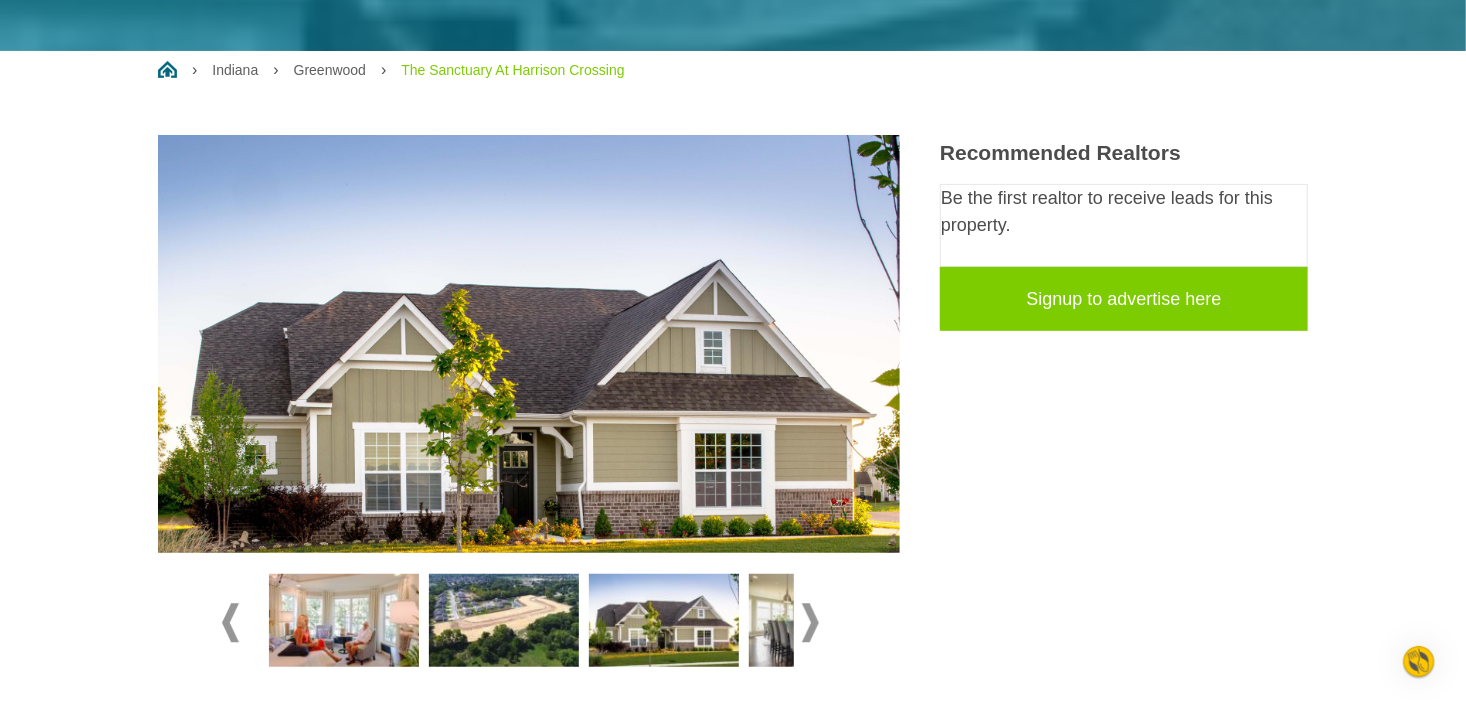 click at bounding box center [824, 621] 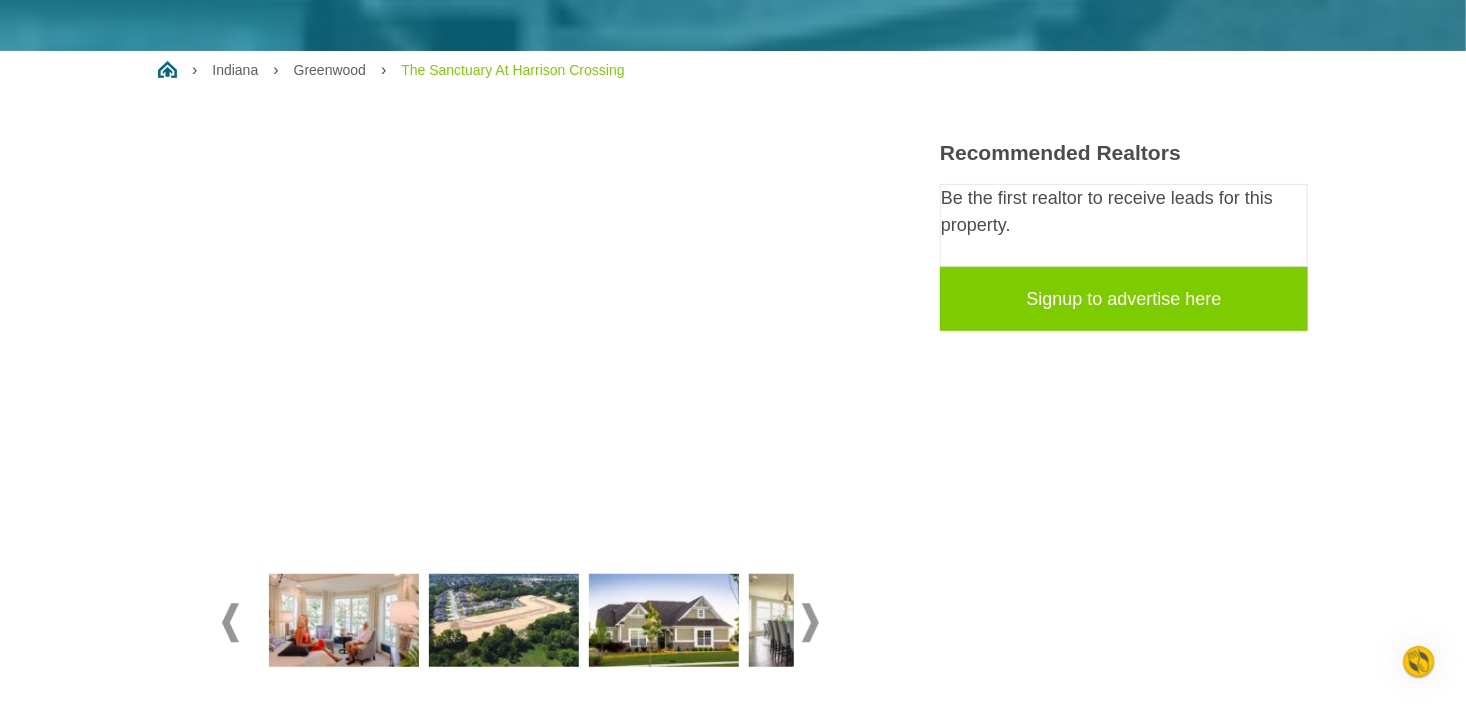 click at bounding box center [824, 621] 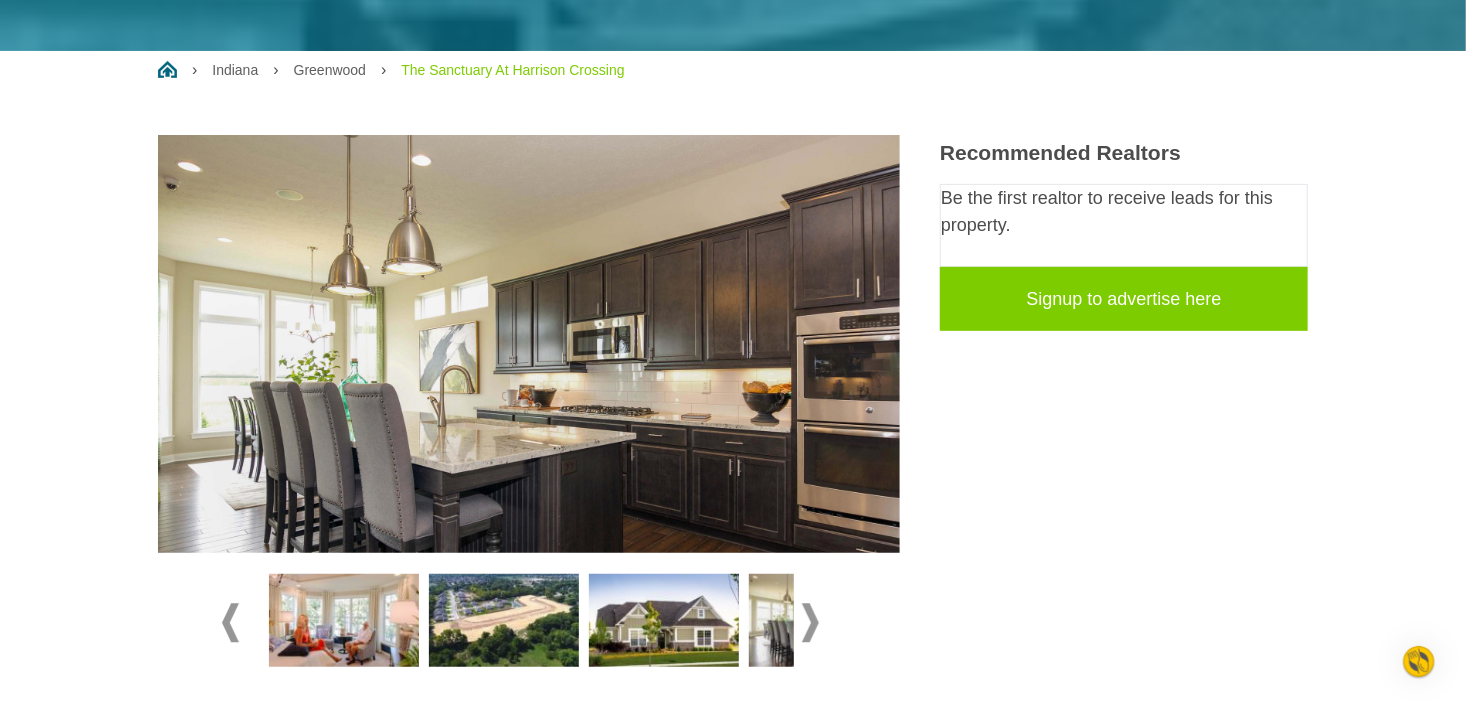 click at bounding box center (810, 622) 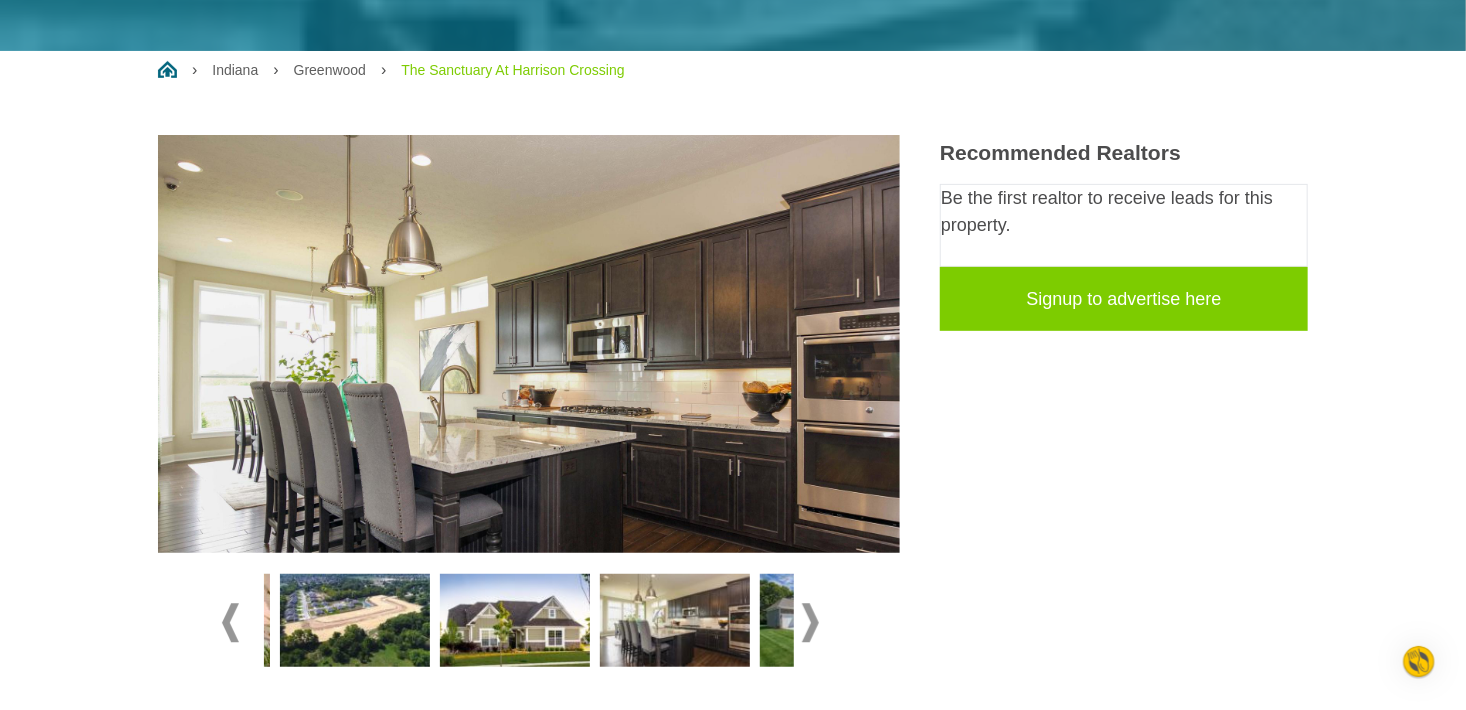 click at bounding box center [810, 622] 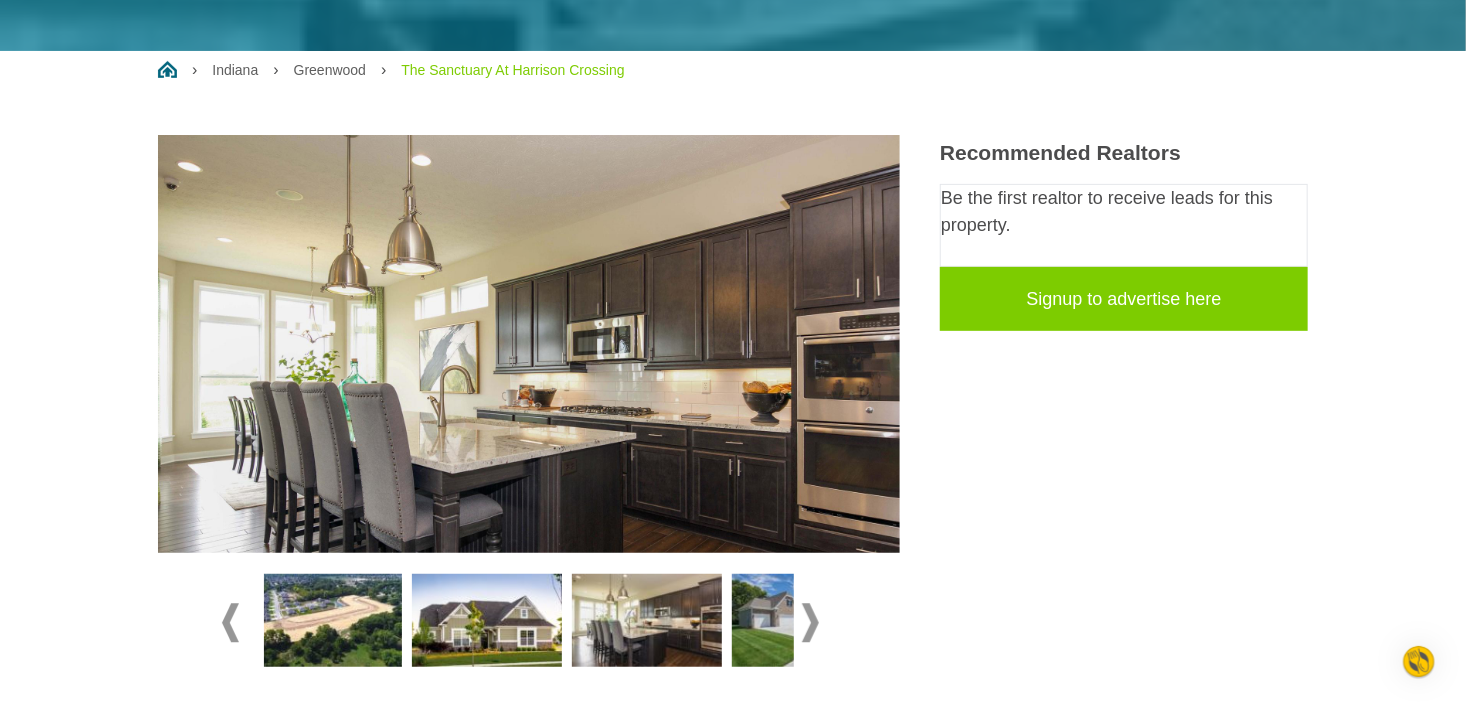 click at bounding box center (810, 622) 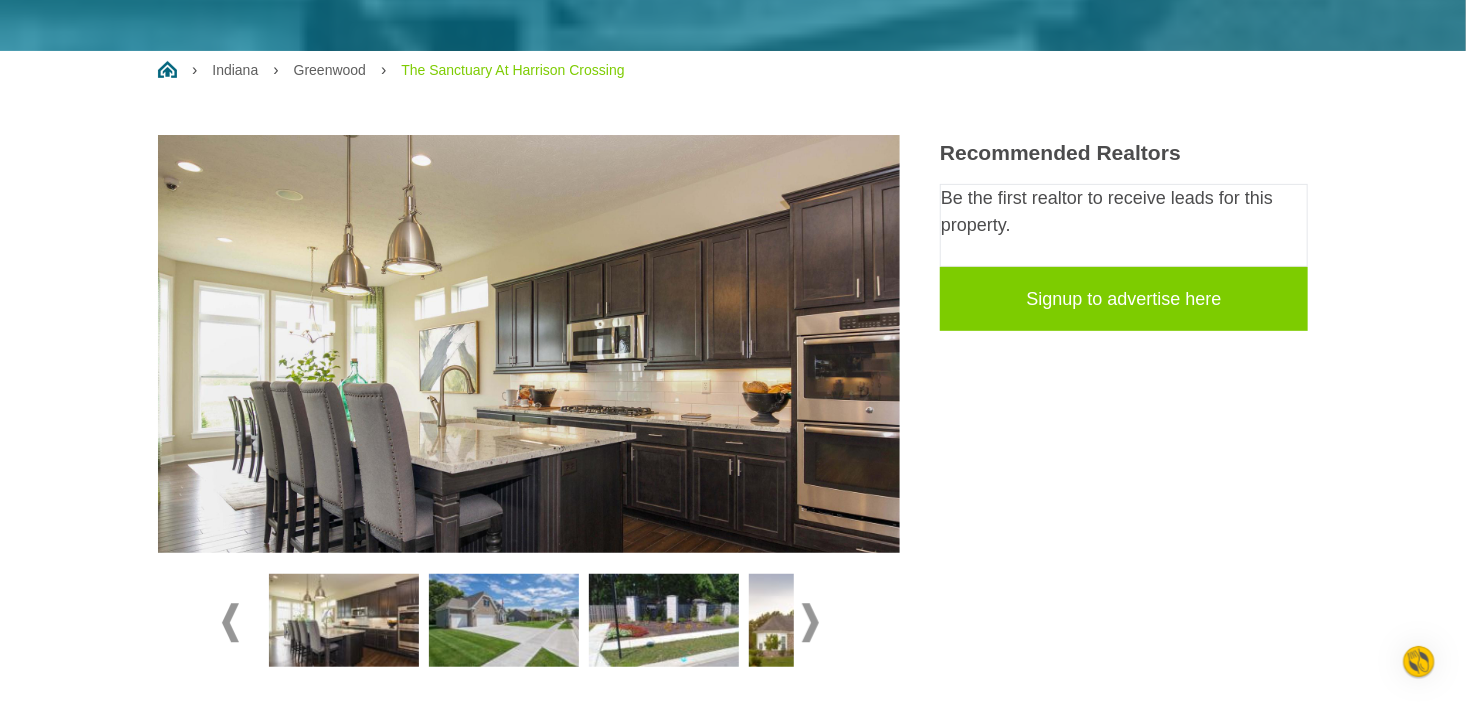 click at bounding box center (504, 621) 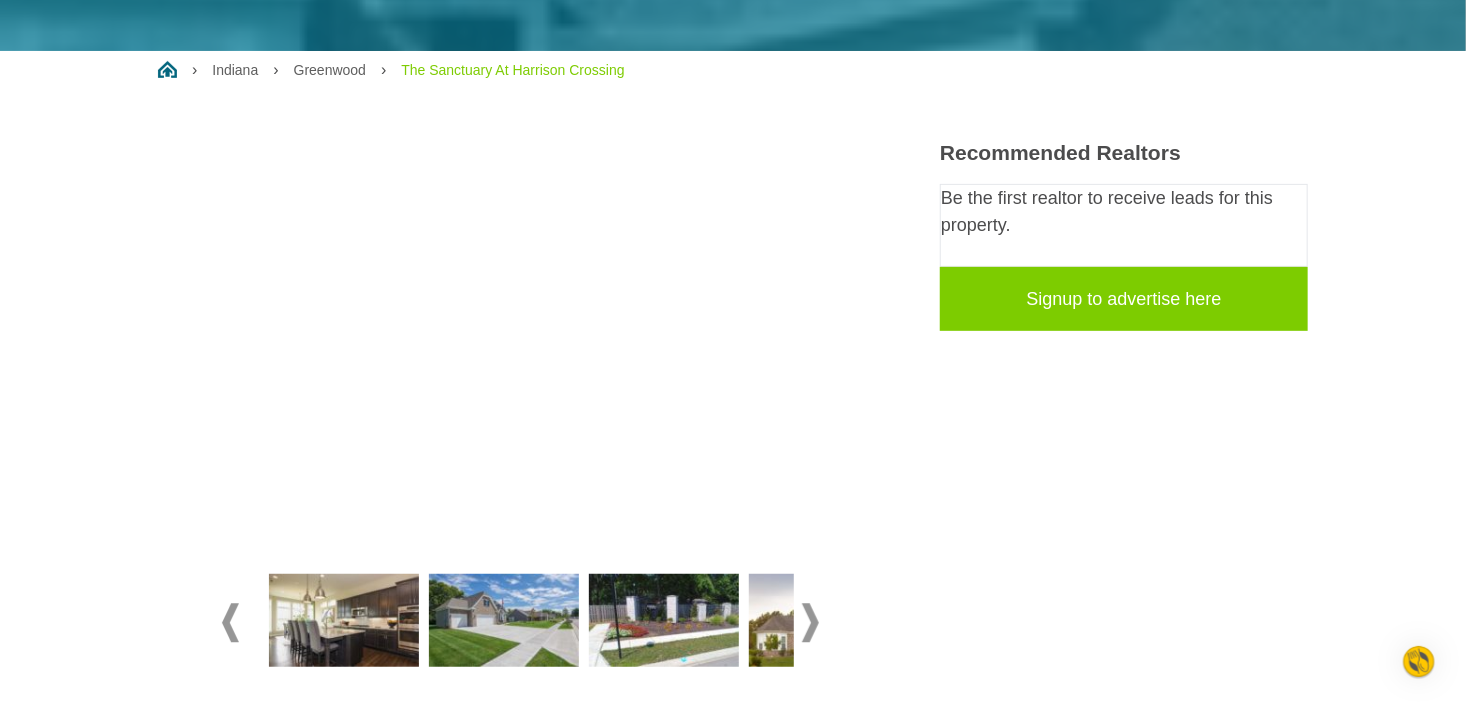 click at bounding box center (664, 621) 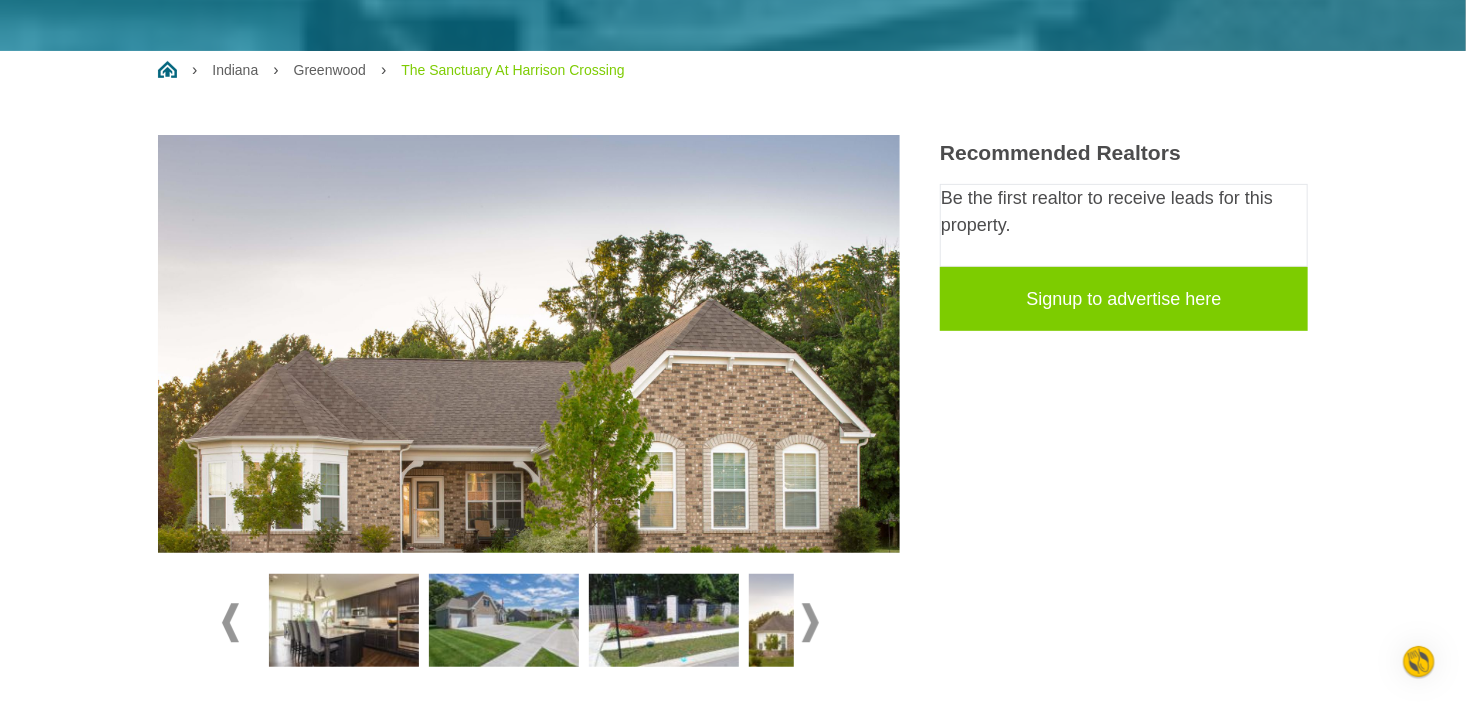 click at bounding box center [810, 622] 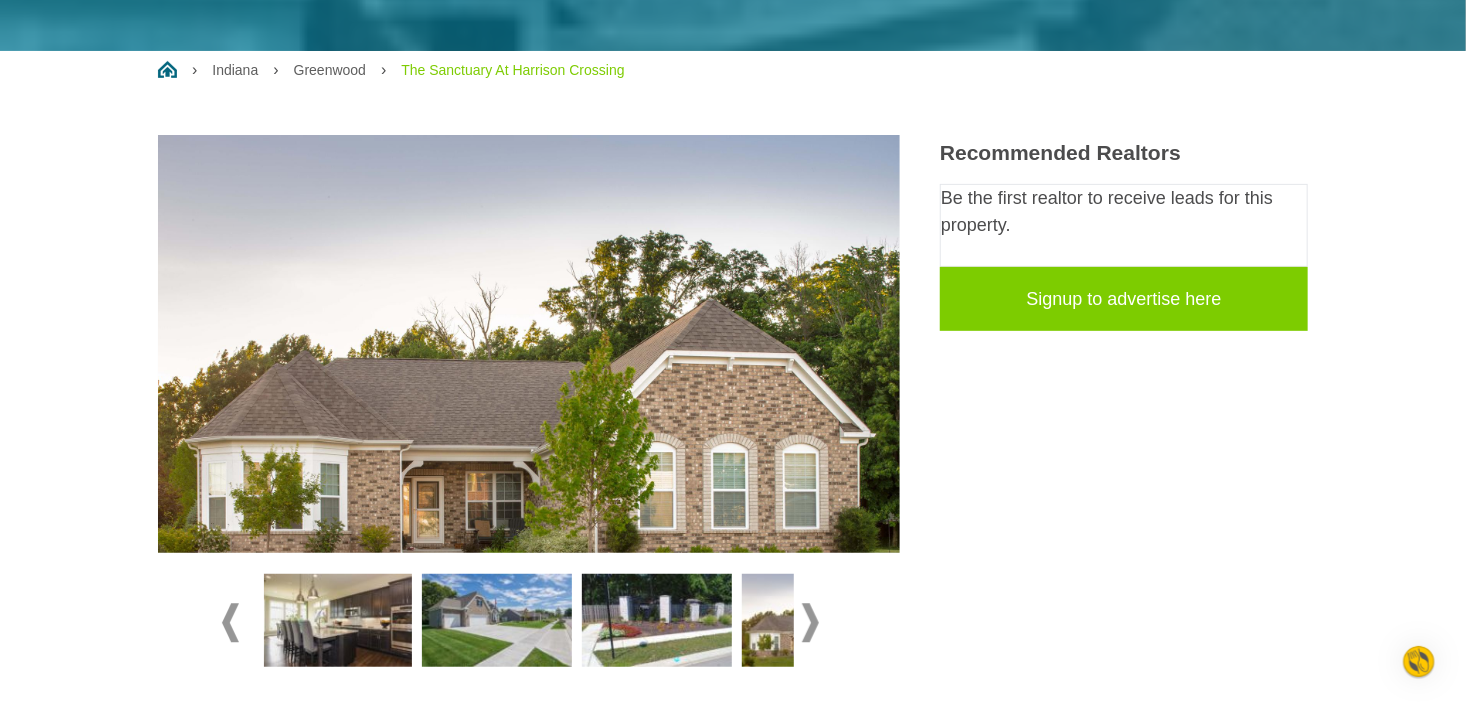 click at bounding box center (810, 622) 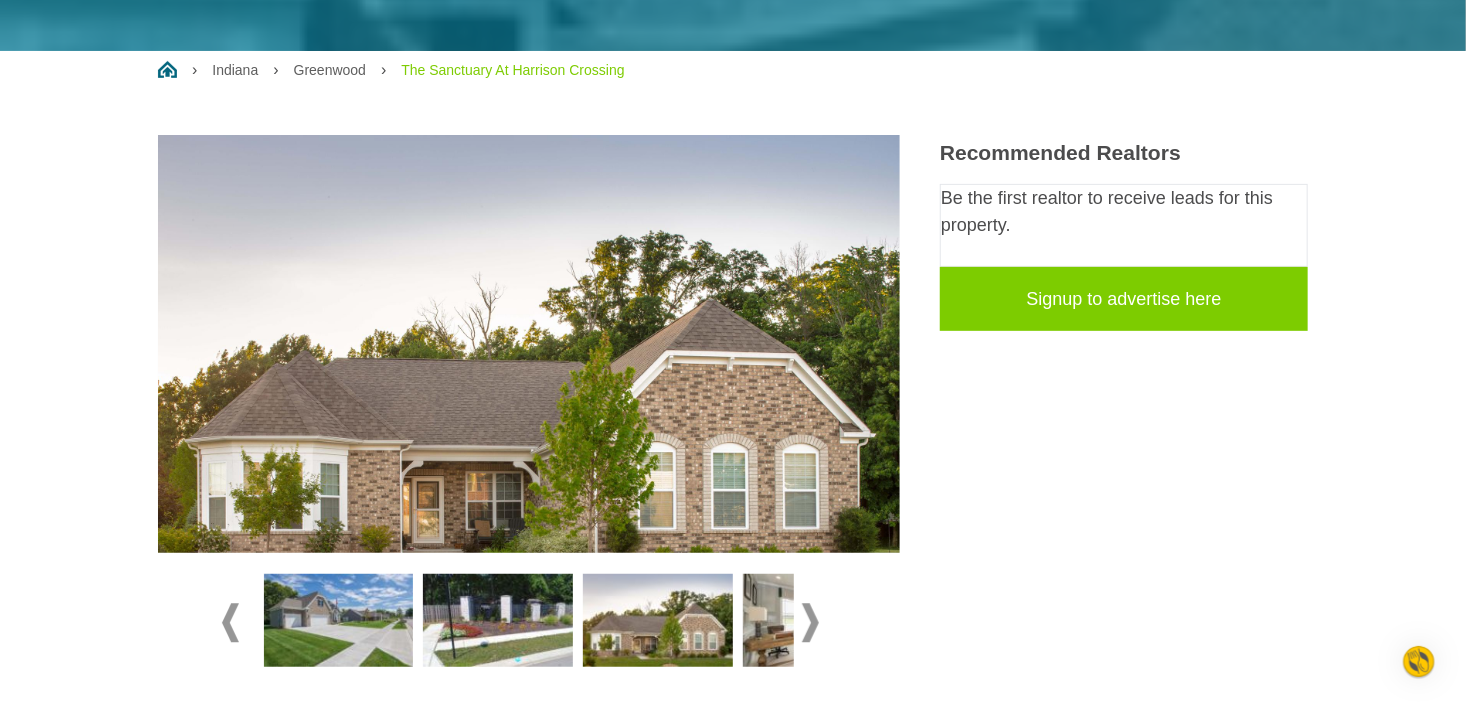 click at bounding box center [810, 622] 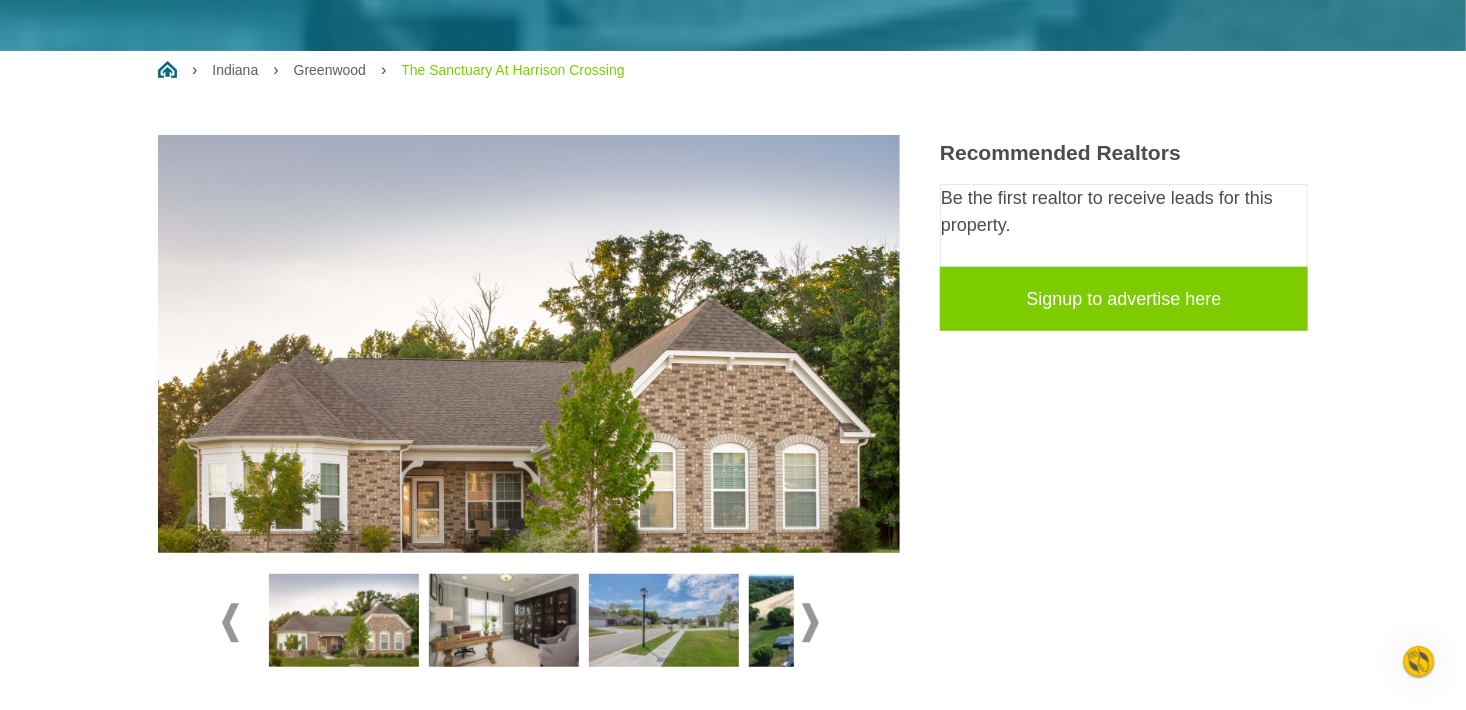 click at bounding box center (504, 621) 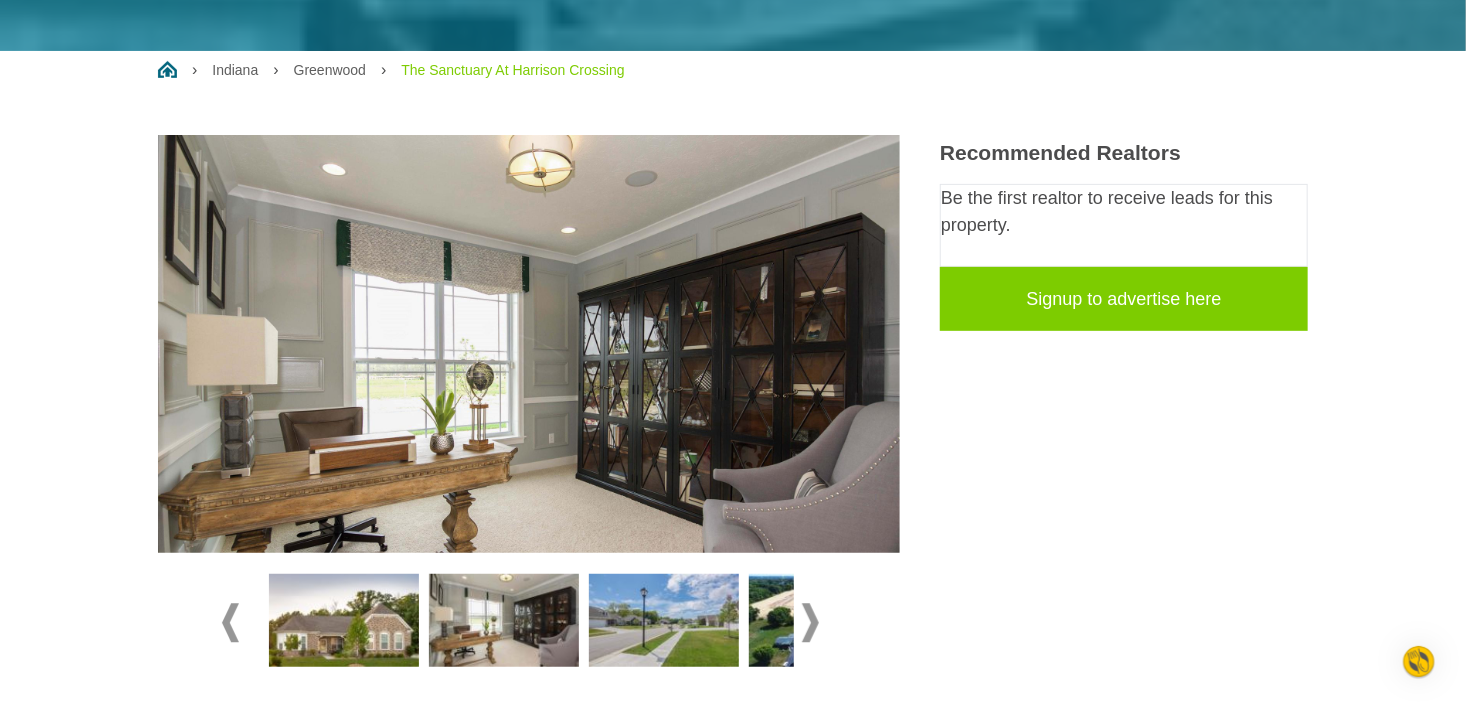 click at bounding box center [664, 621] 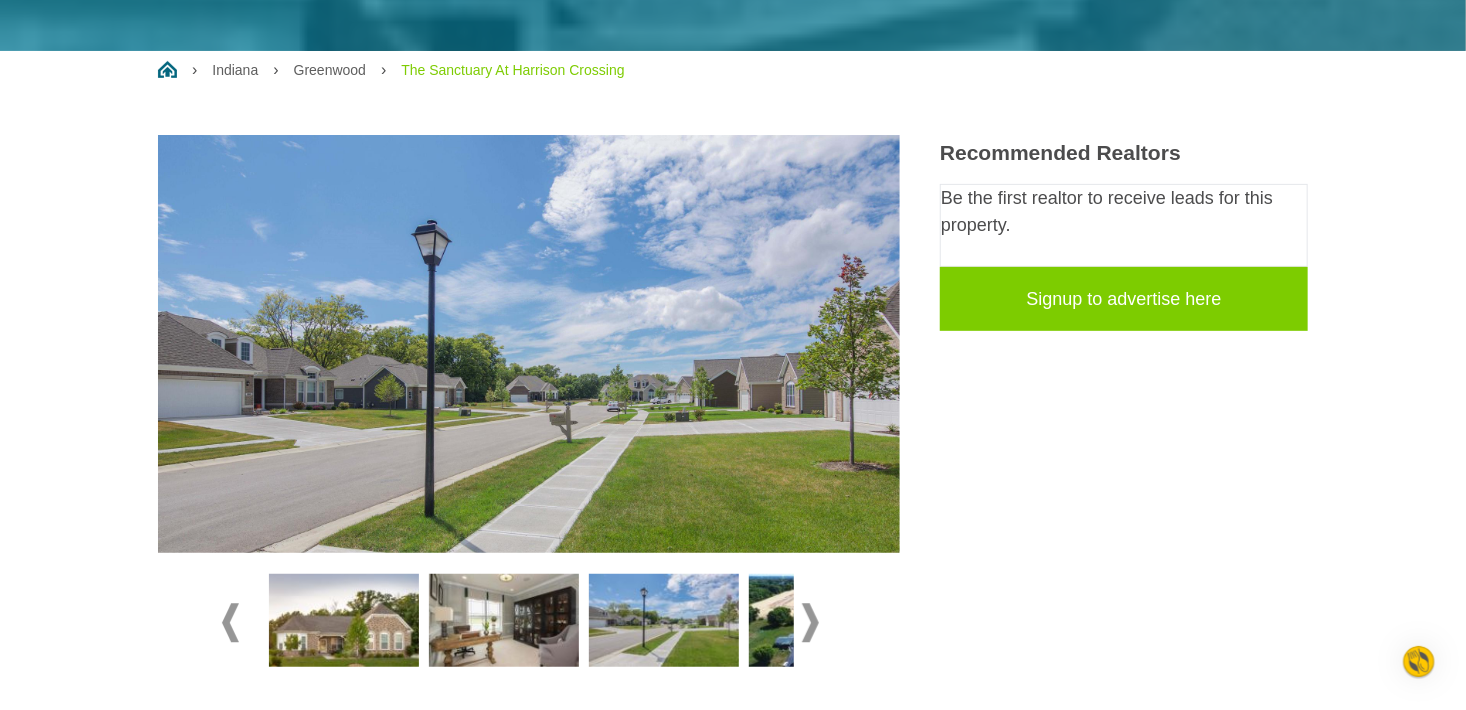 click at bounding box center [824, 621] 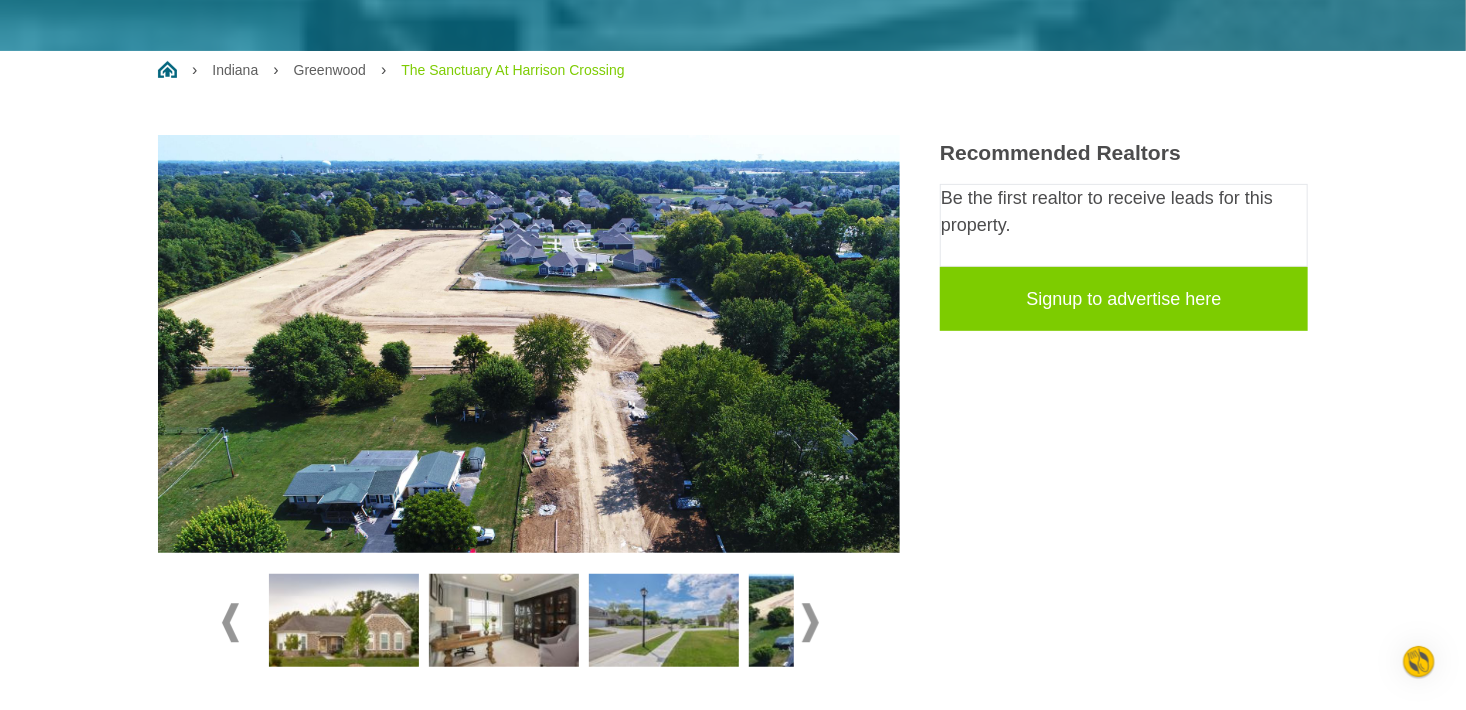 click at bounding box center [824, 621] 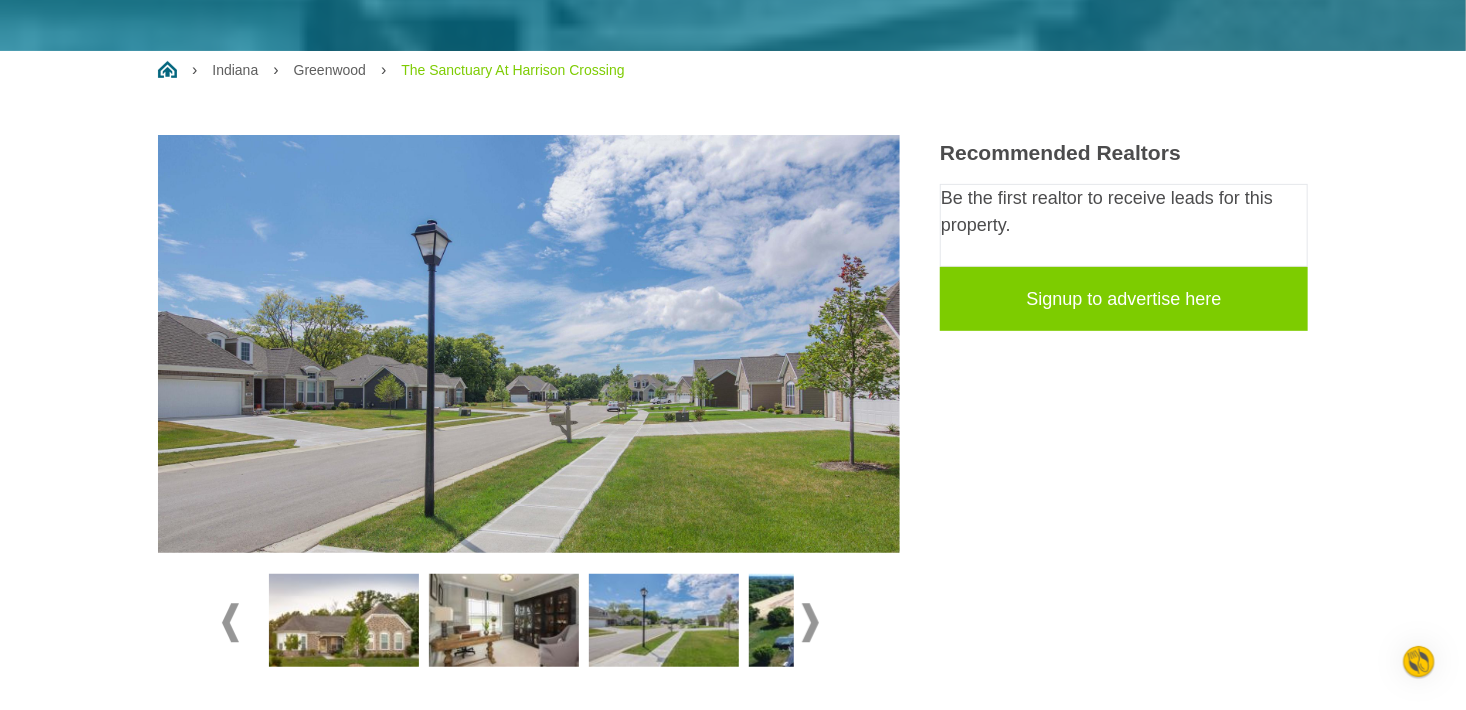 click at bounding box center [810, 622] 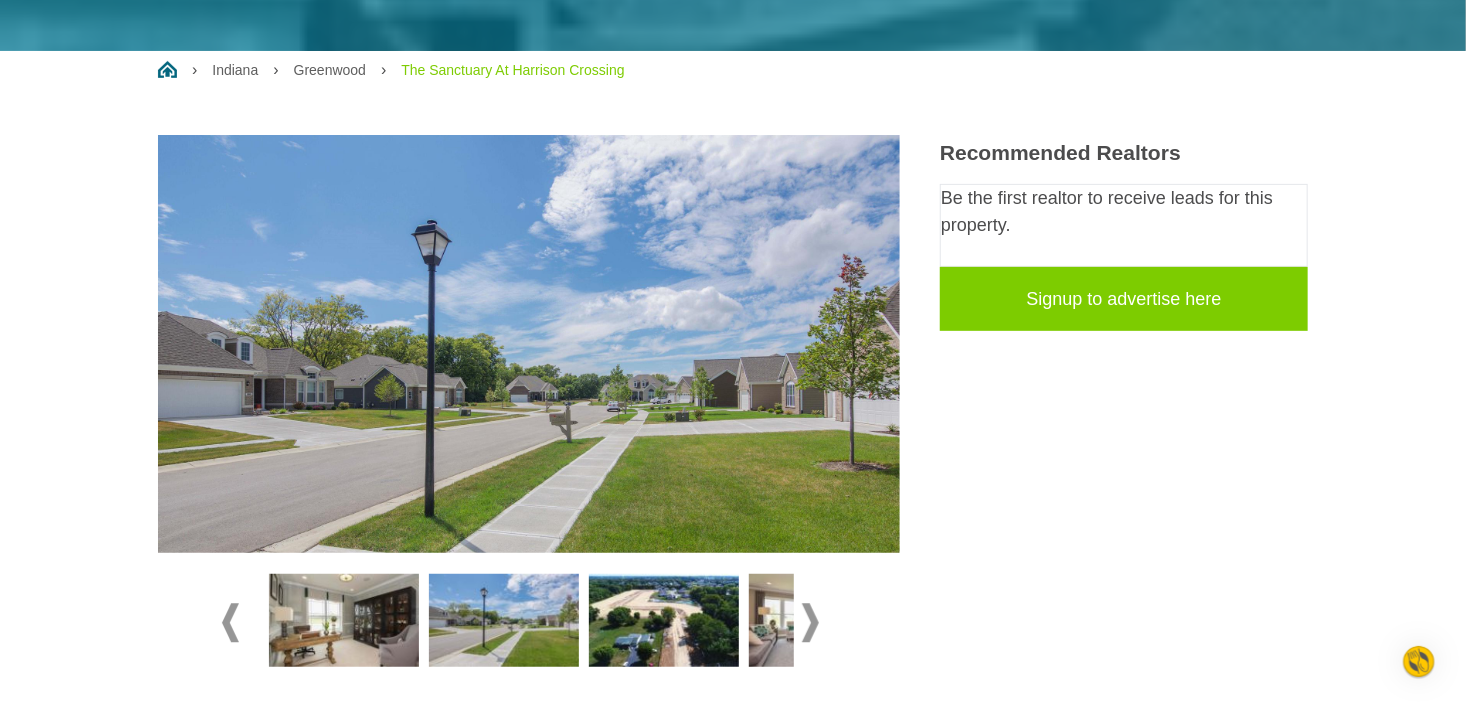 click at bounding box center [810, 622] 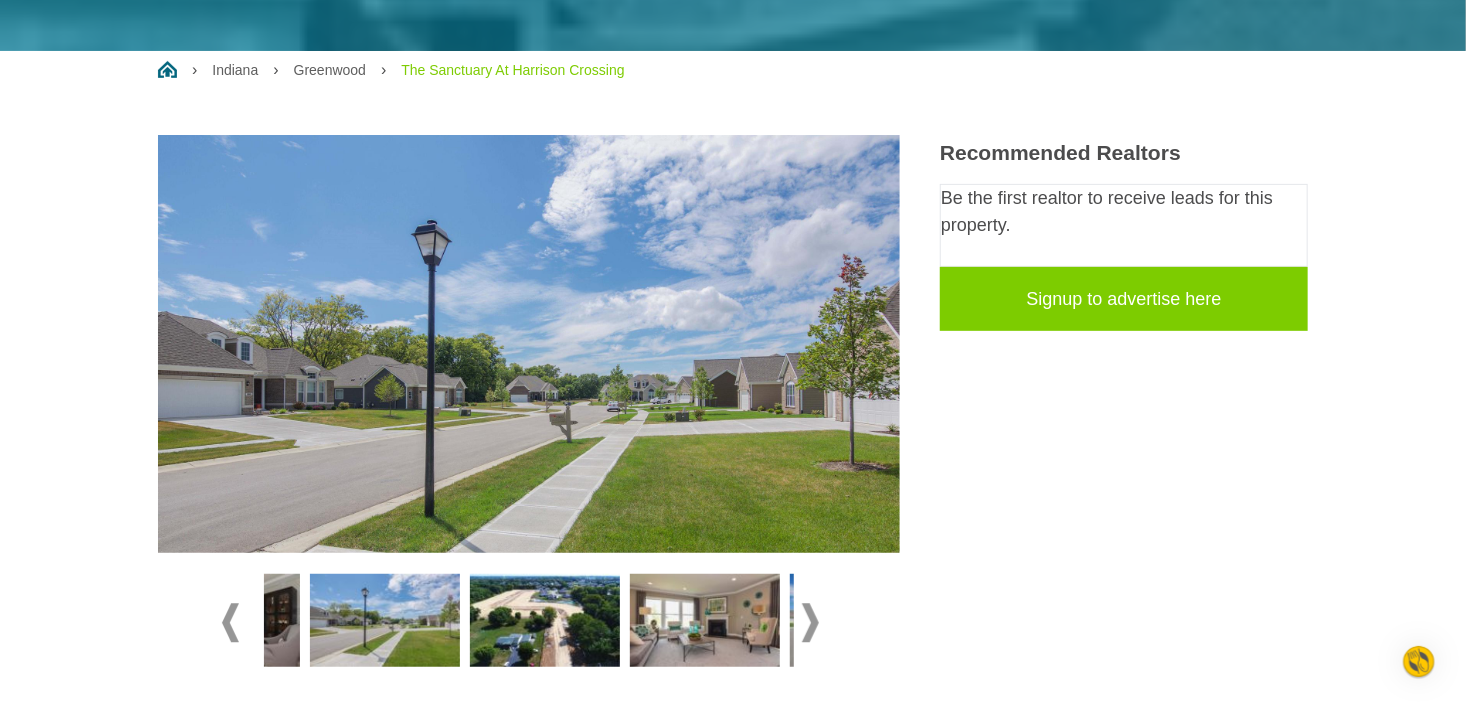 click at bounding box center (810, 622) 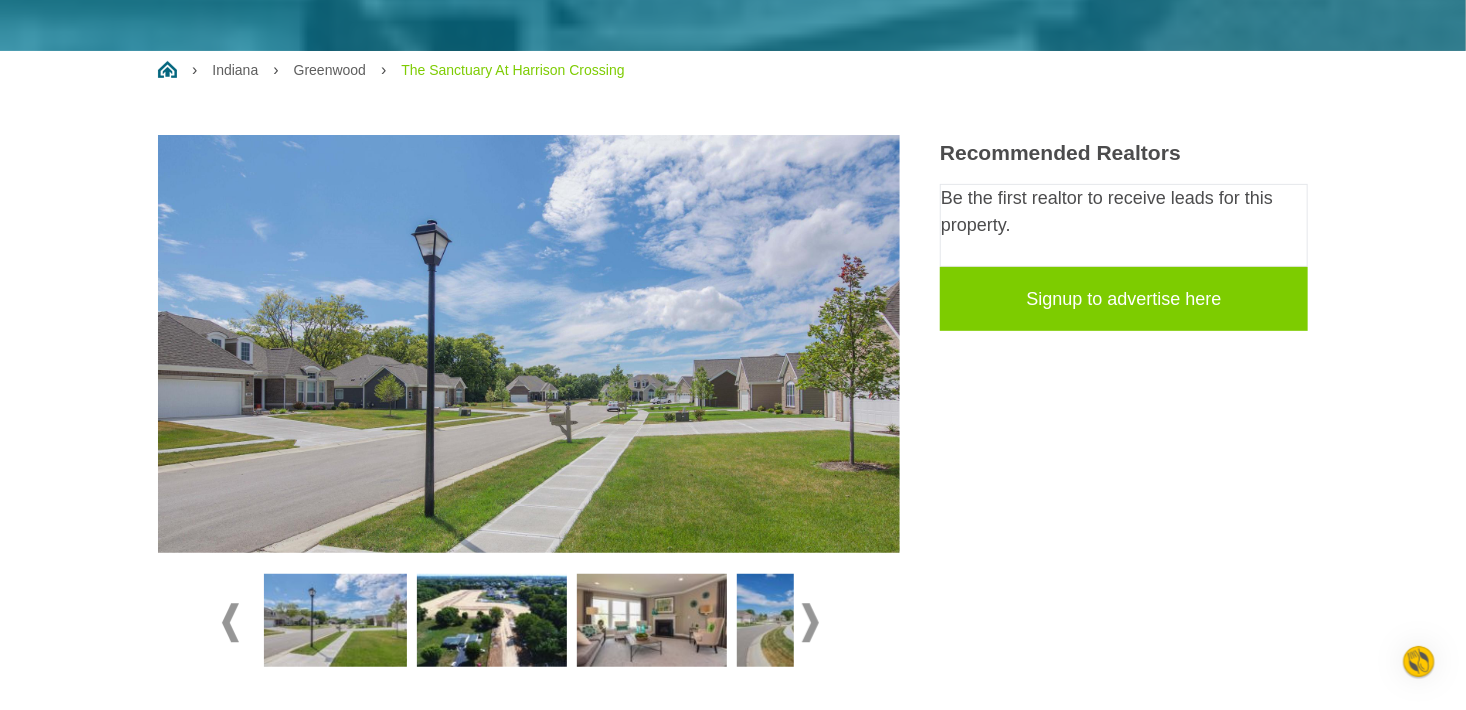 click at bounding box center (810, 622) 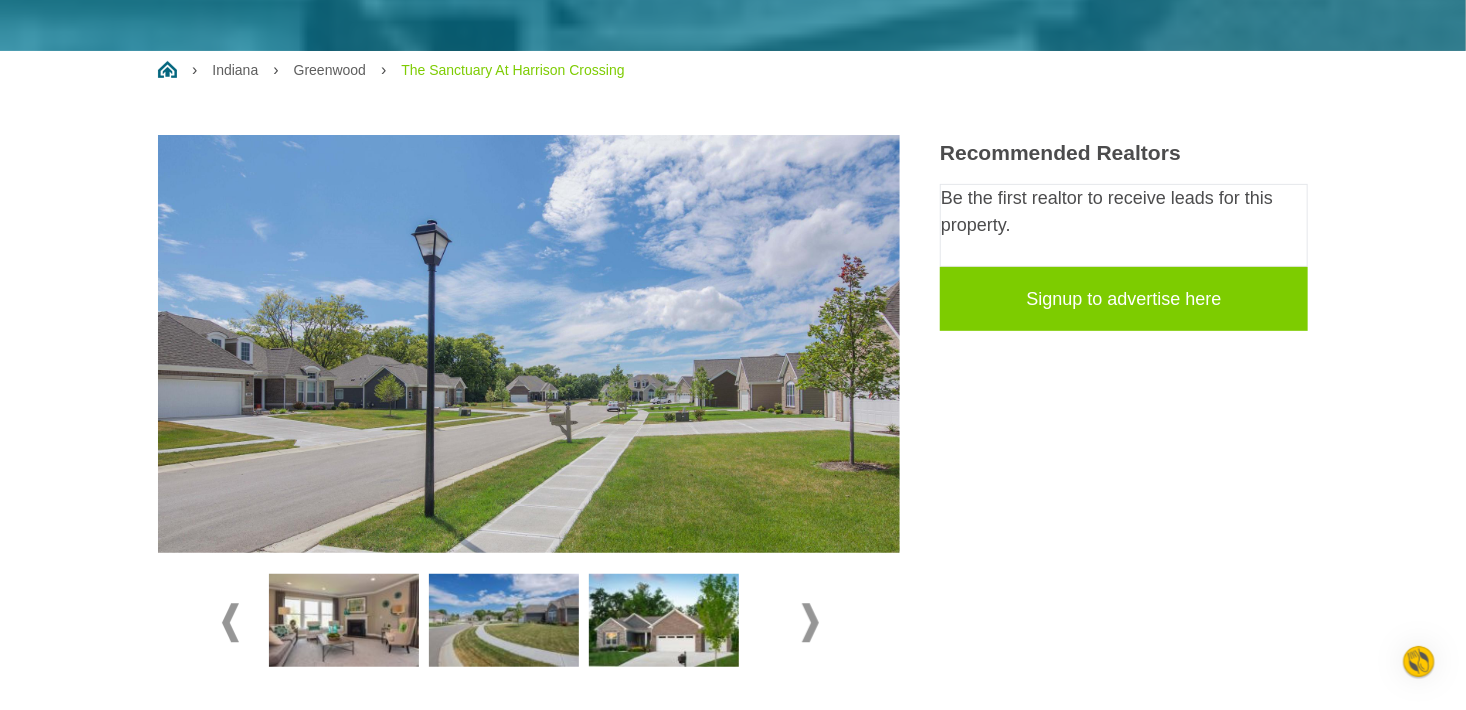 click at bounding box center (504, 621) 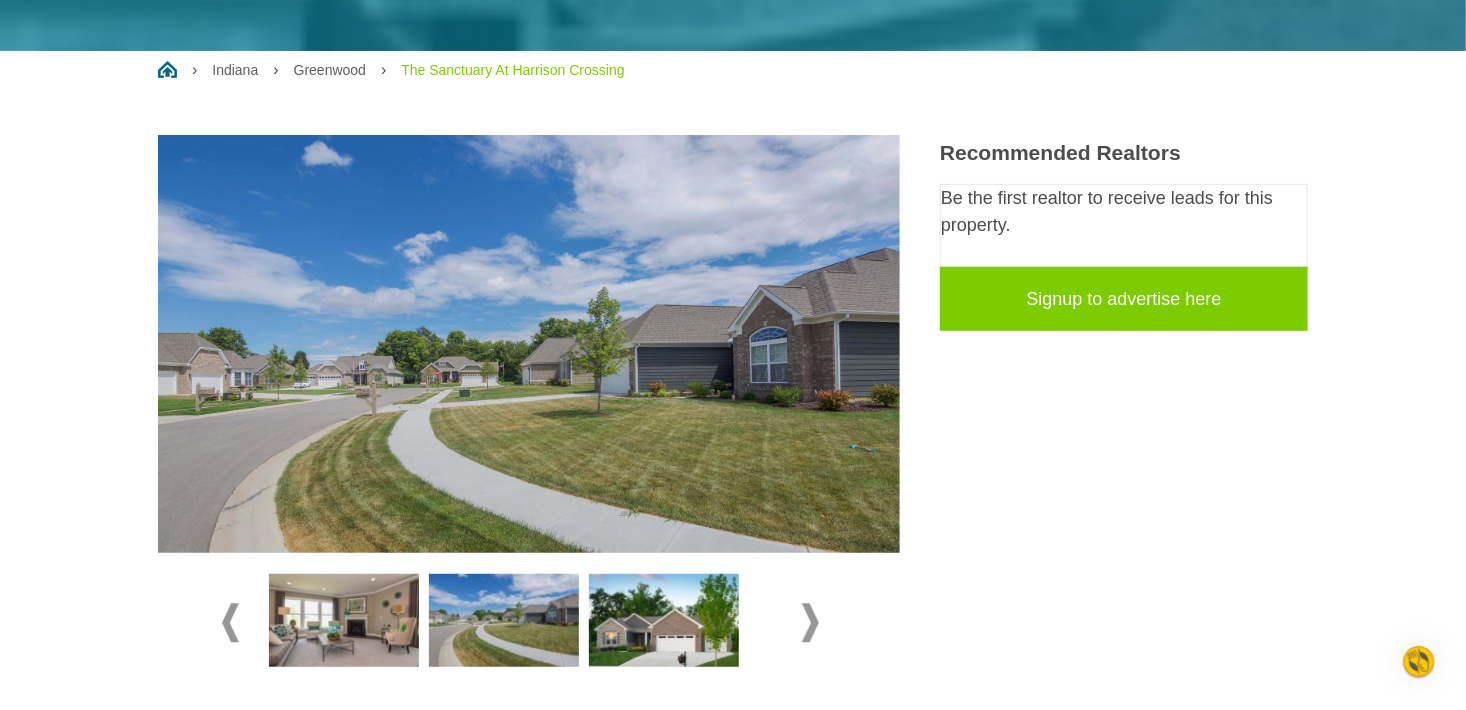 click at bounding box center [664, 621] 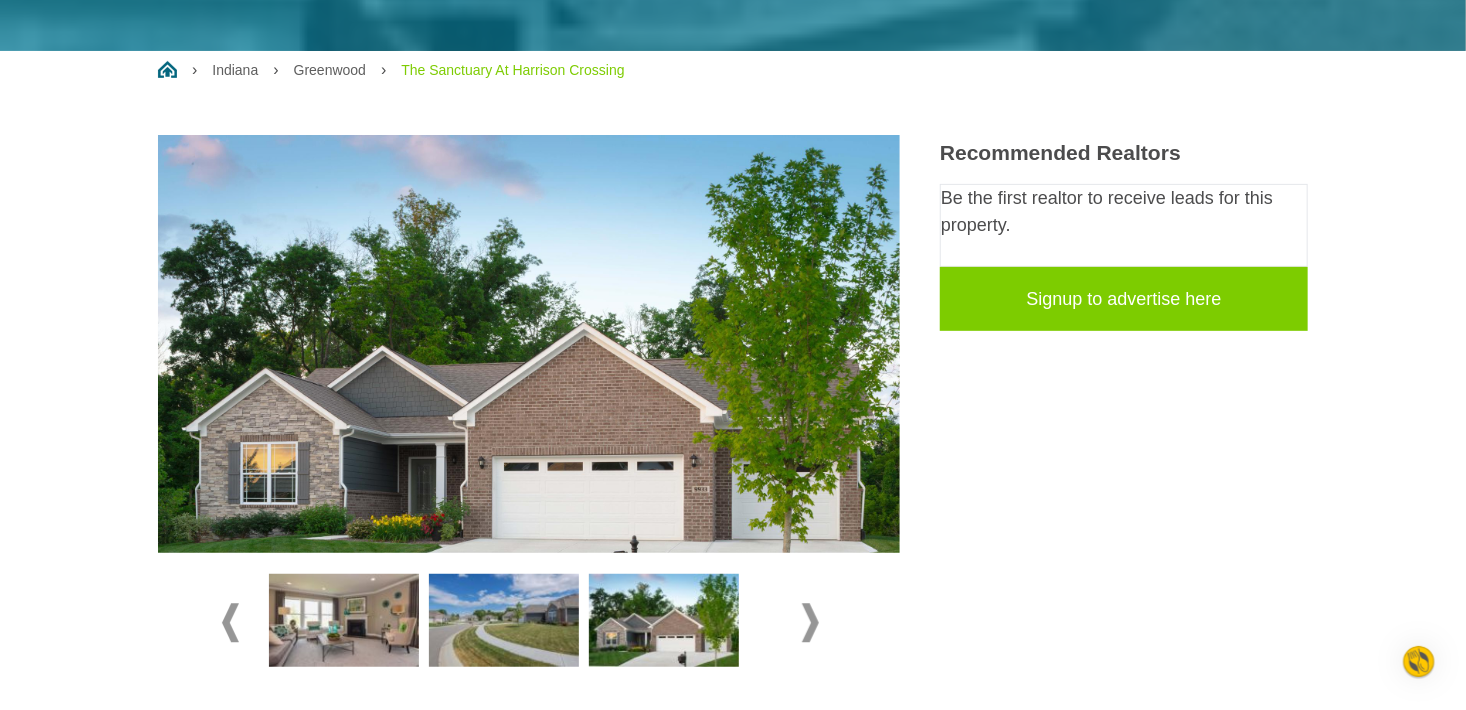 click at bounding box center (810, 622) 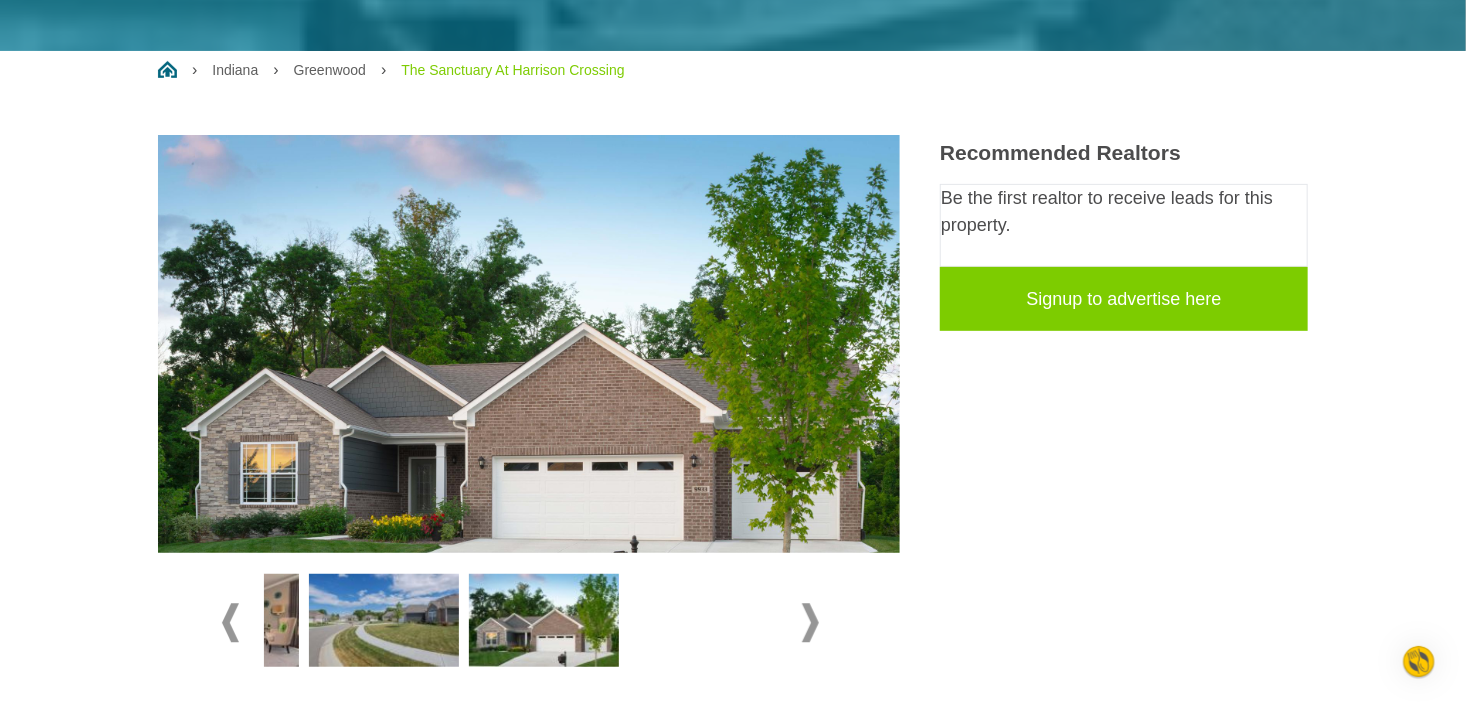 click at bounding box center (810, 622) 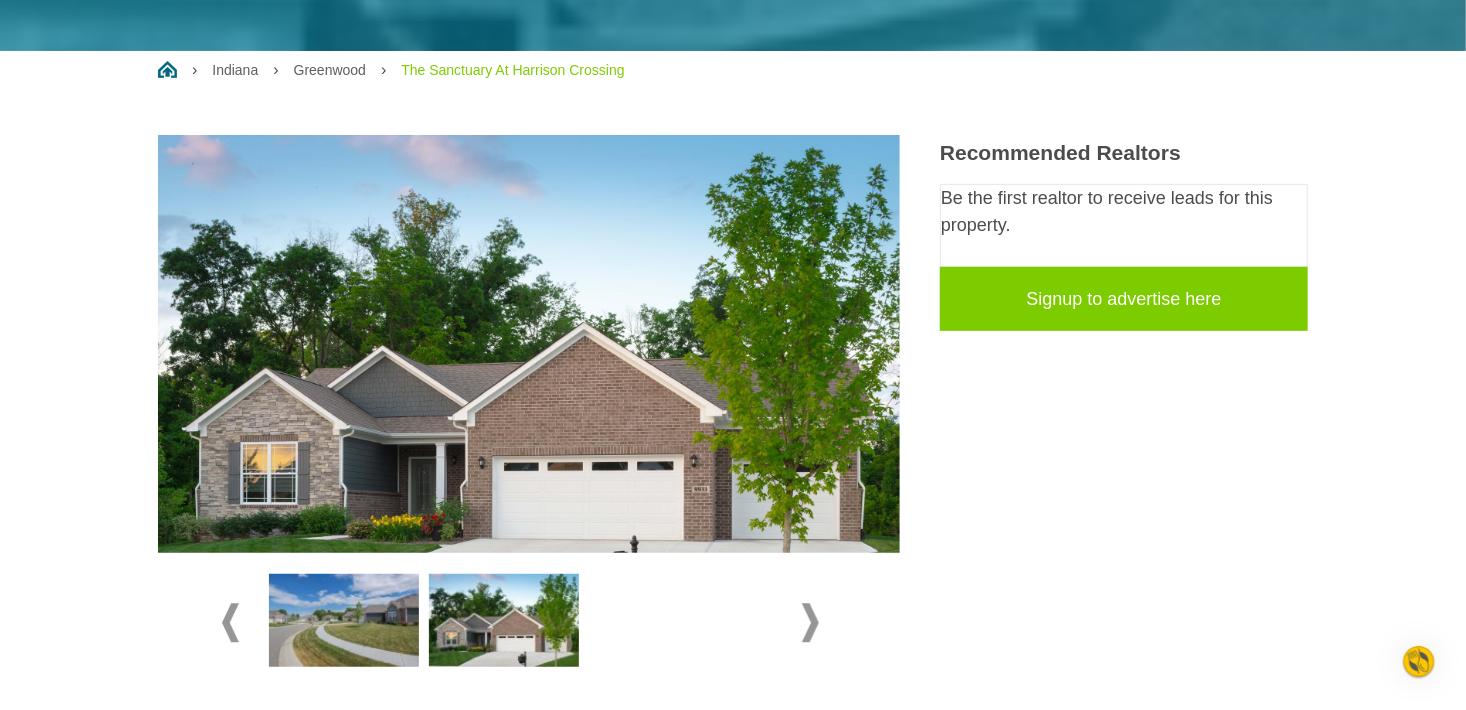 click at bounding box center [810, 622] 